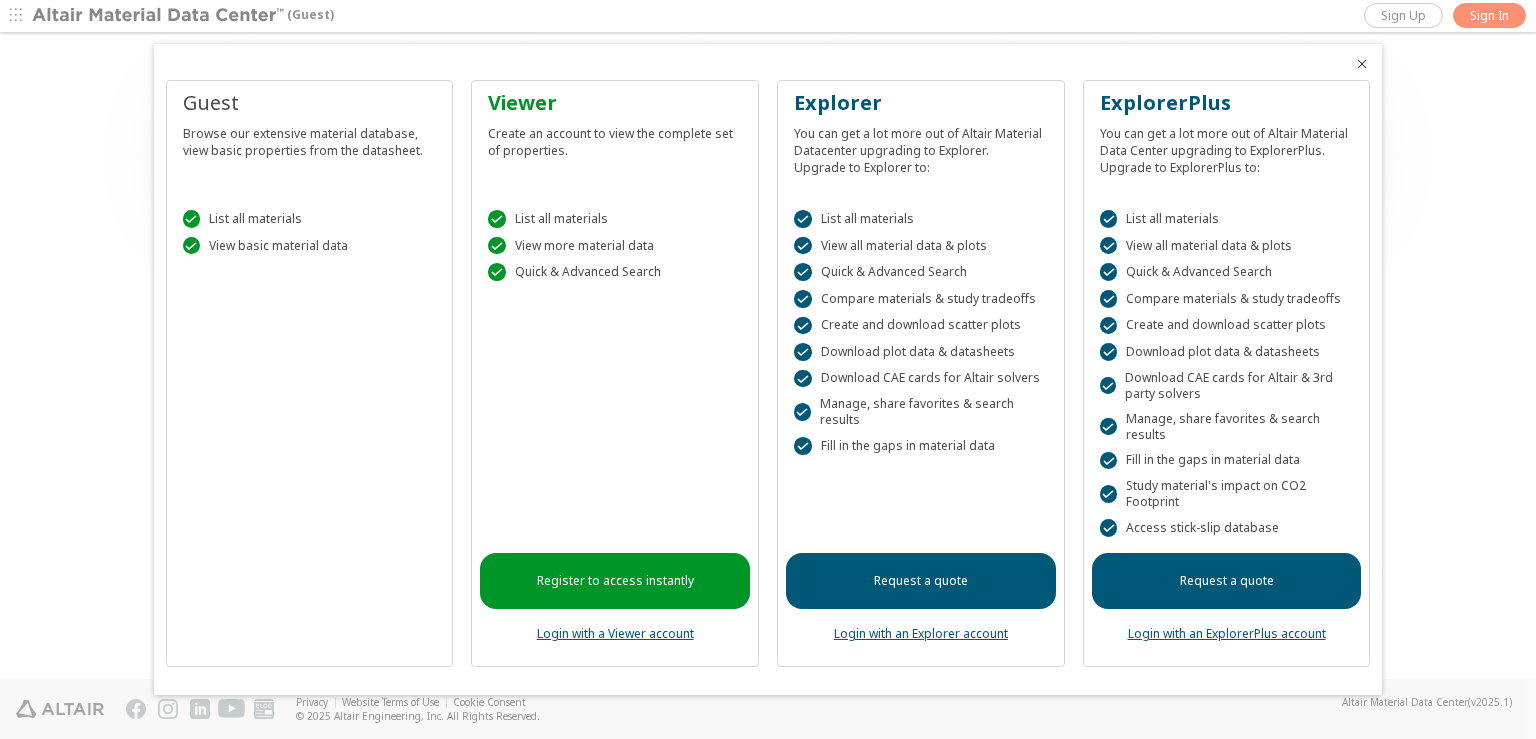 scroll, scrollTop: 0, scrollLeft: 0, axis: both 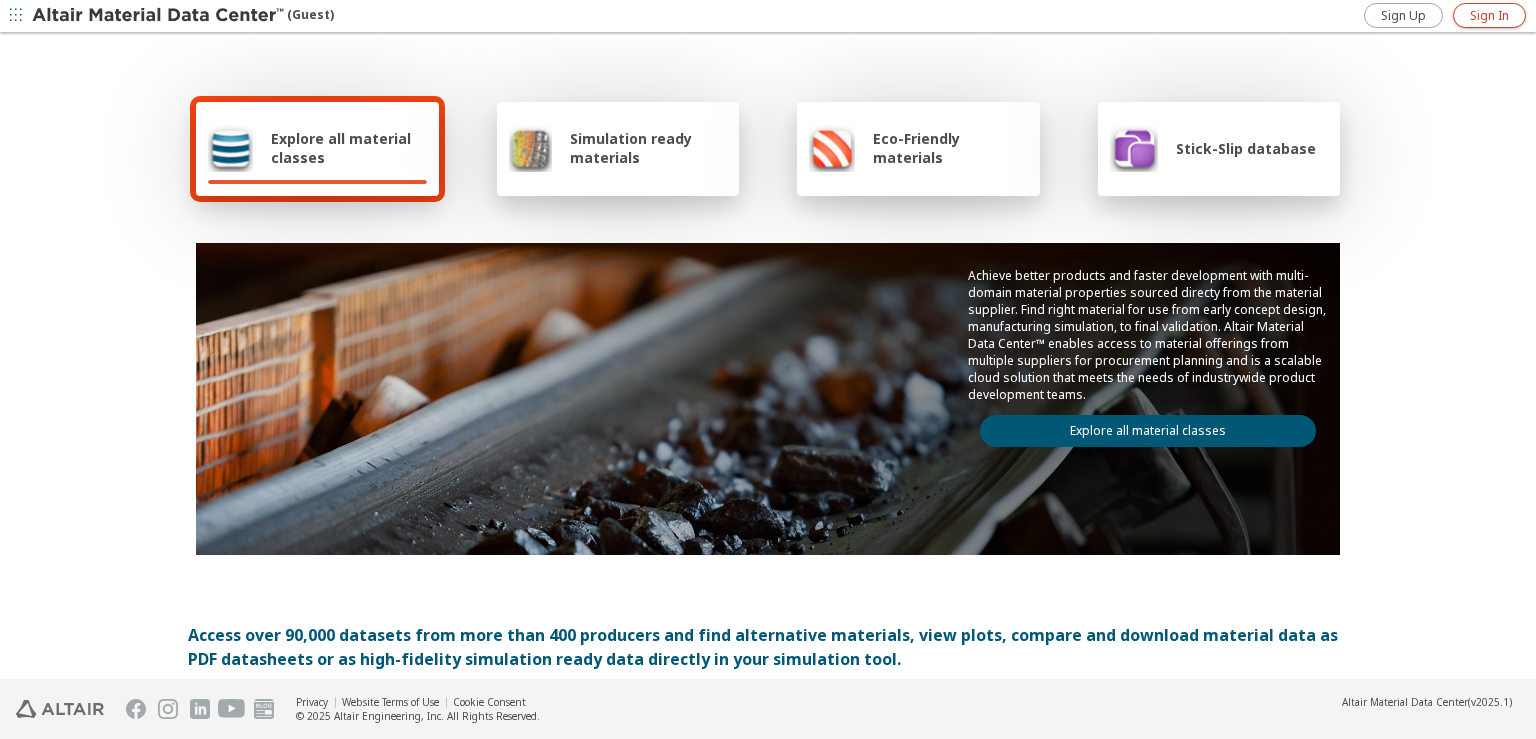 click on "Sign In" at bounding box center (1489, 15) 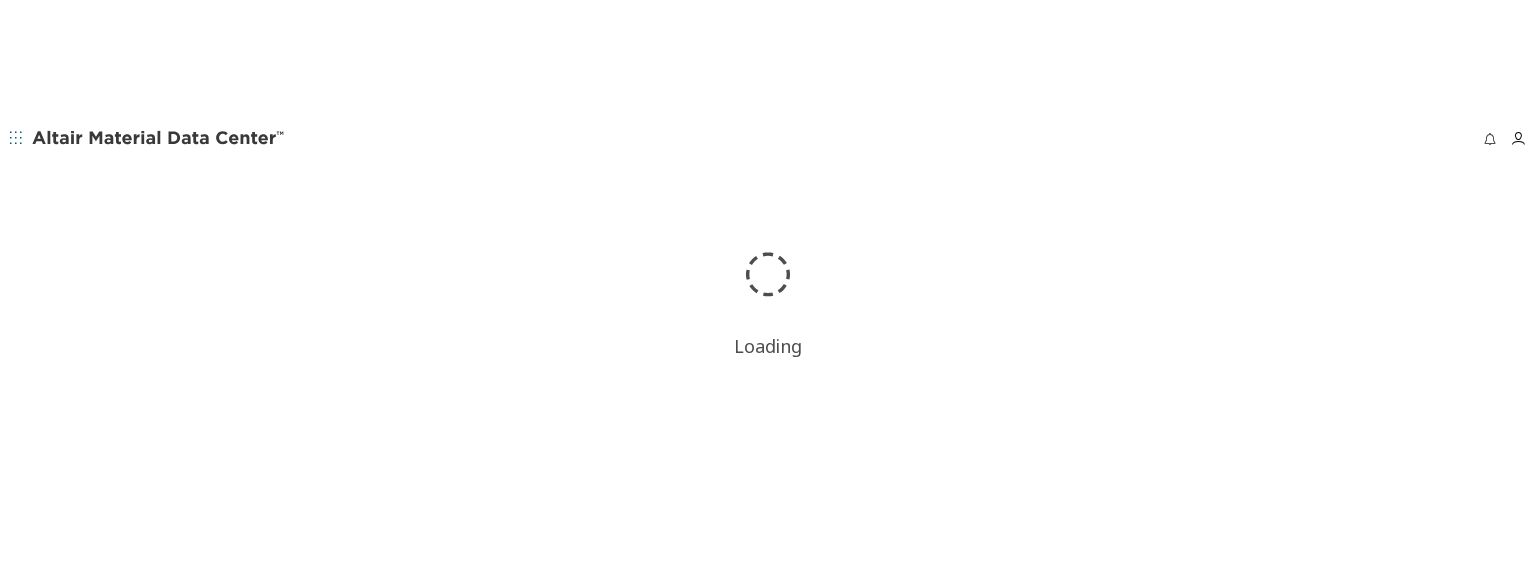 scroll, scrollTop: 0, scrollLeft: 0, axis: both 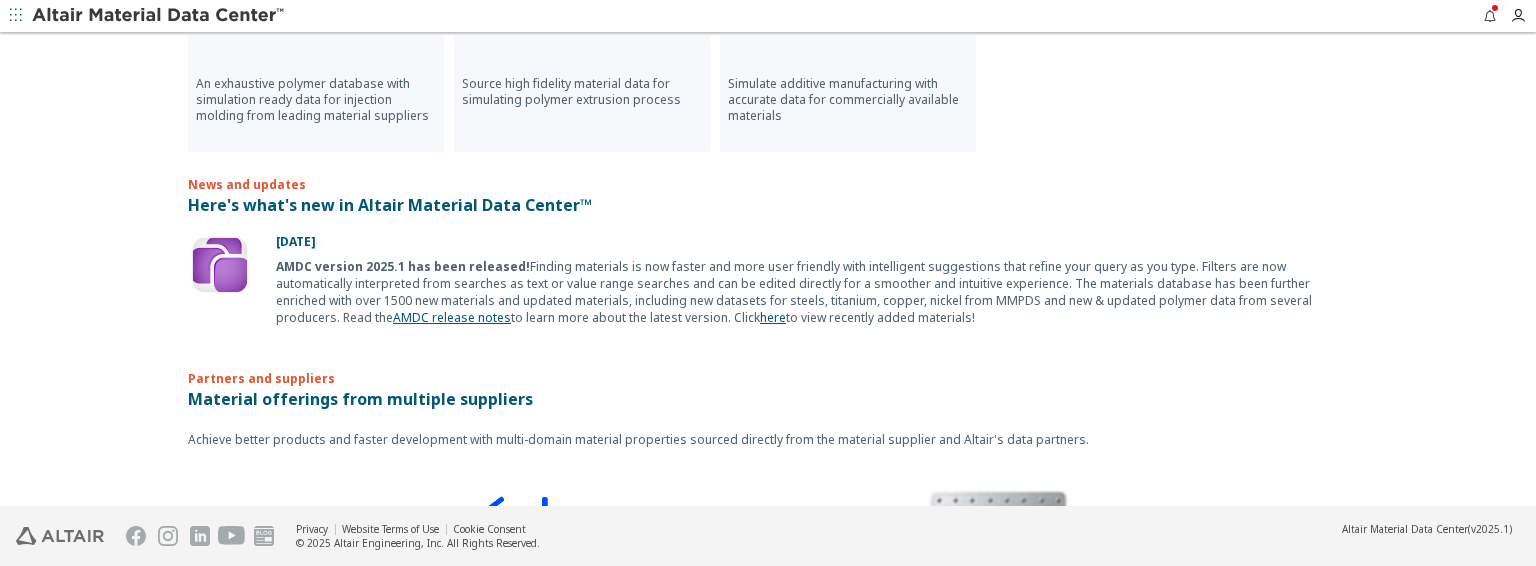click on "AMDC release notes" at bounding box center (452, 317) 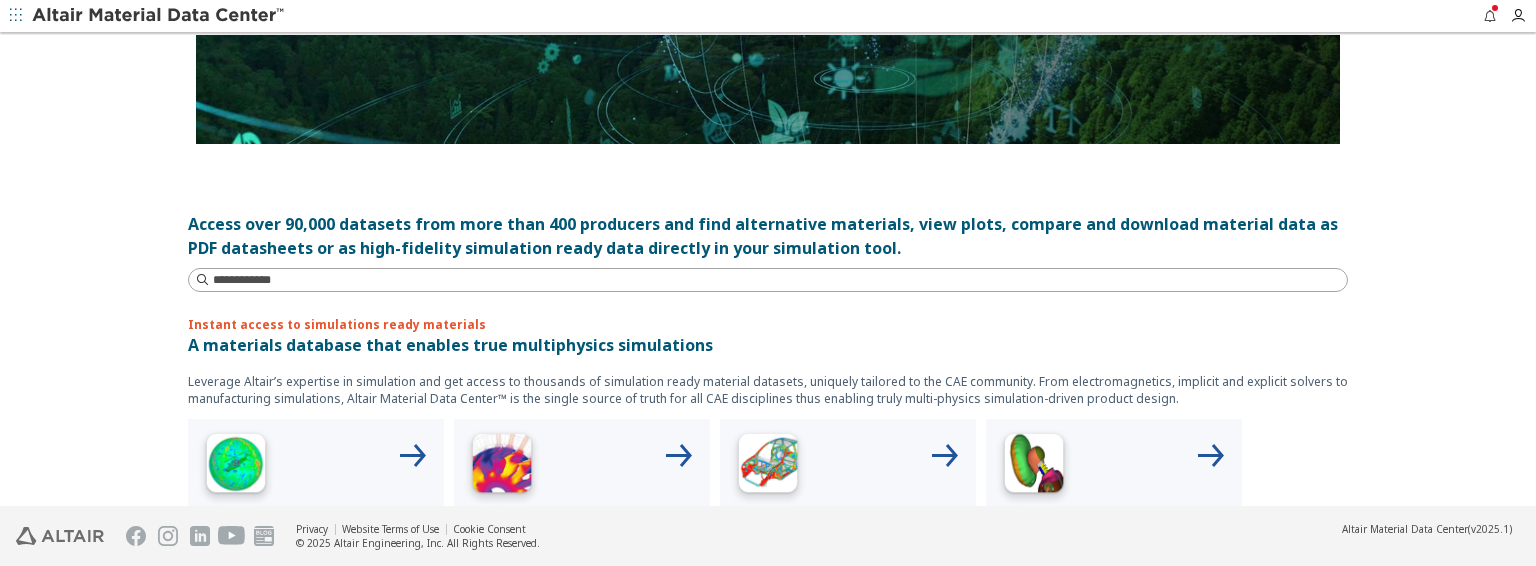 scroll, scrollTop: 0, scrollLeft: 0, axis: both 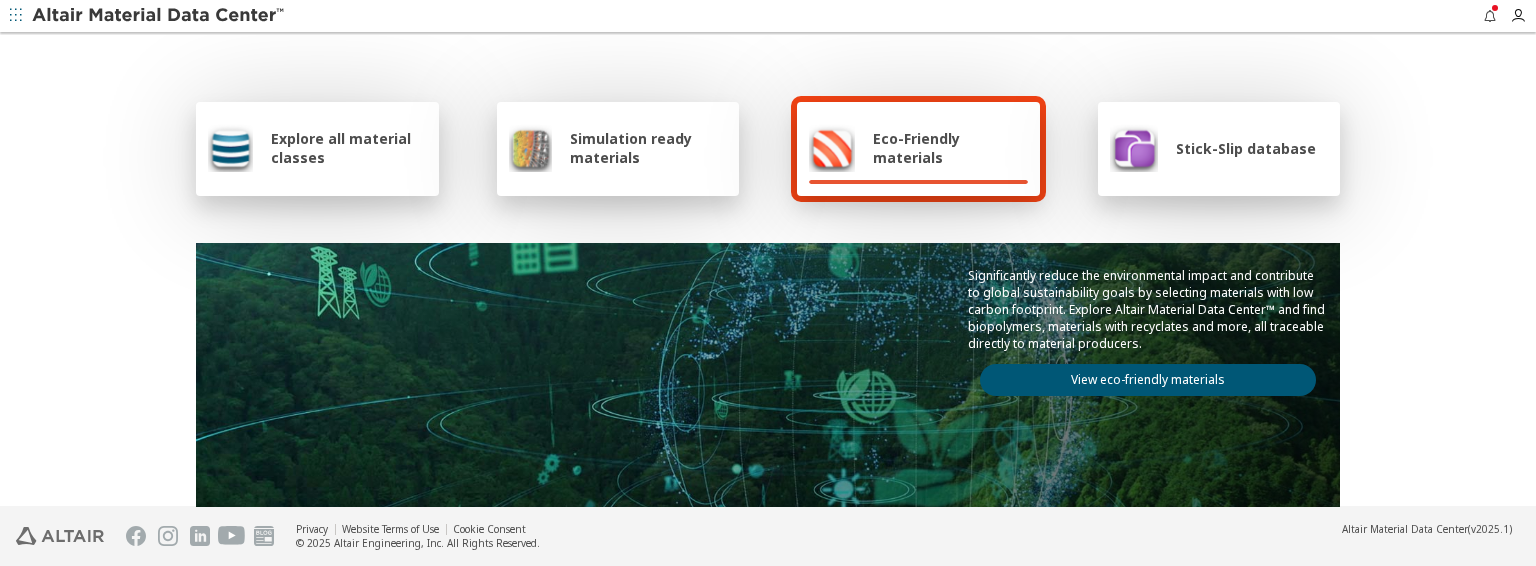 click on "Explore all material classes" at bounding box center [349, 148] 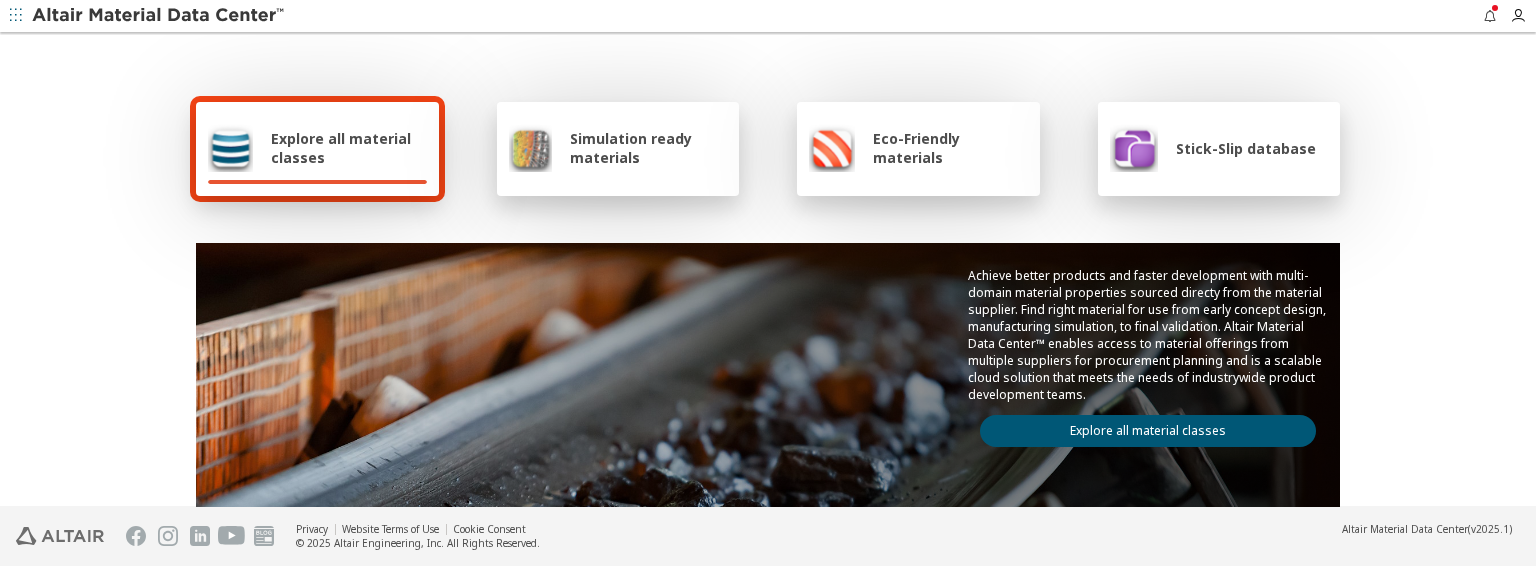 click on "Explore all material classes" at bounding box center (1148, 431) 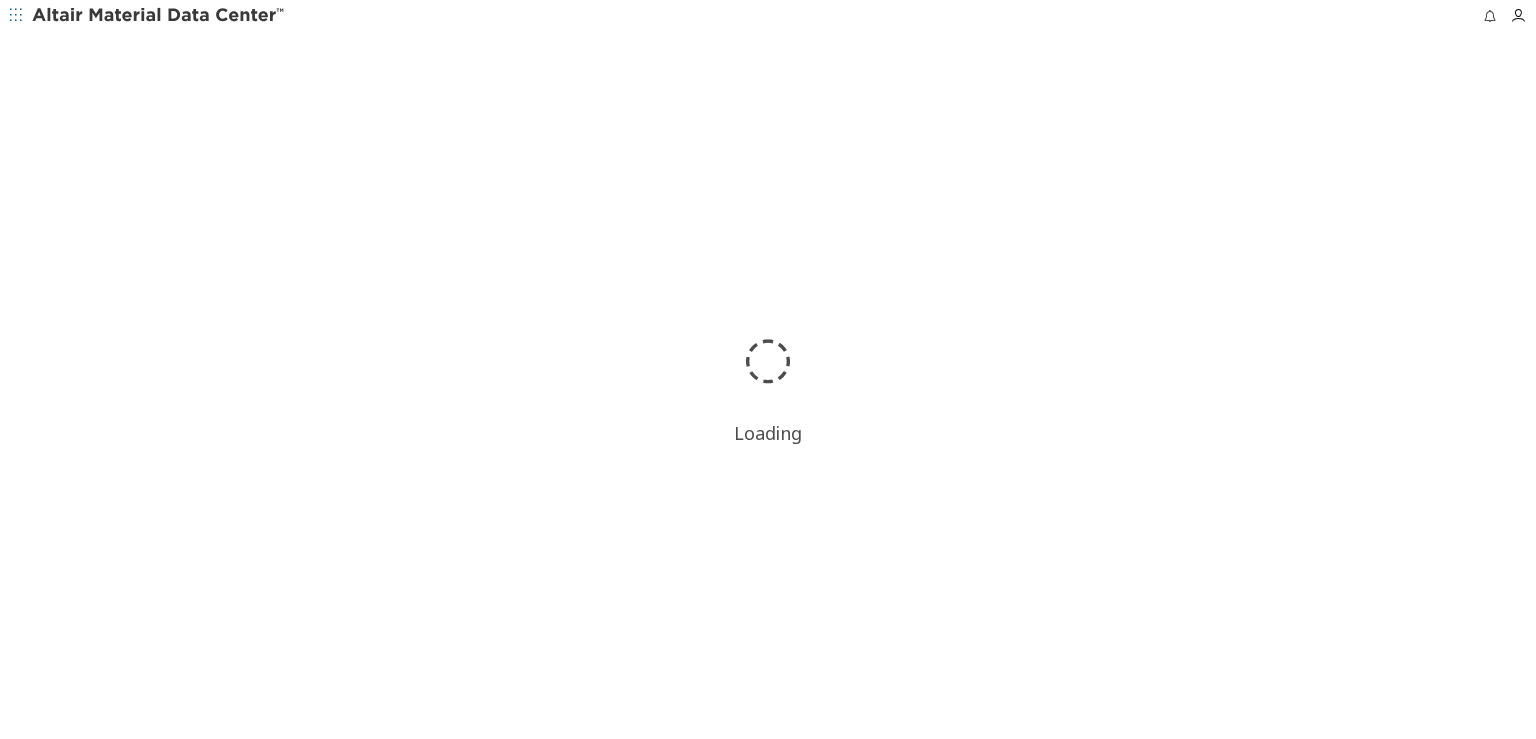 scroll, scrollTop: 0, scrollLeft: 0, axis: both 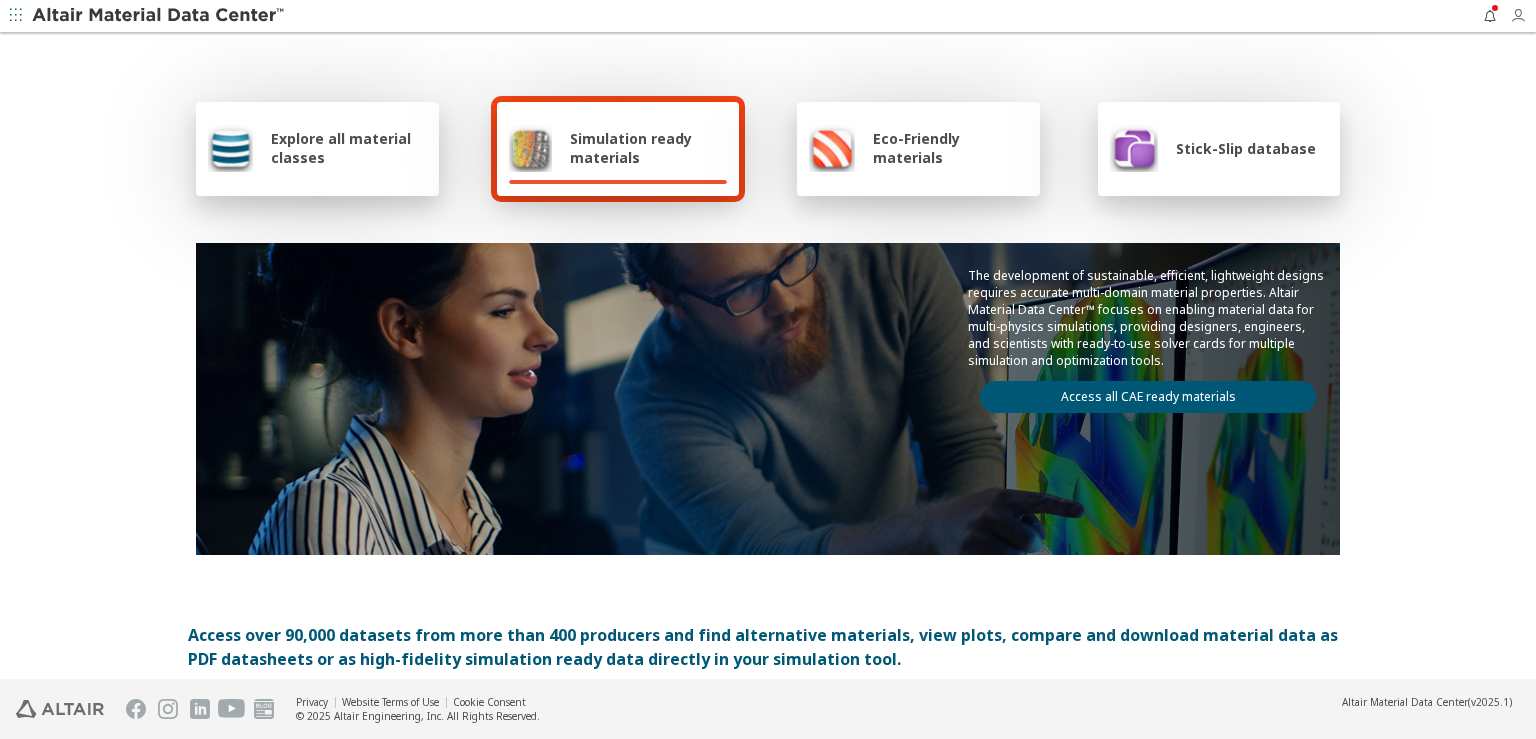 click at bounding box center (1518, 16) 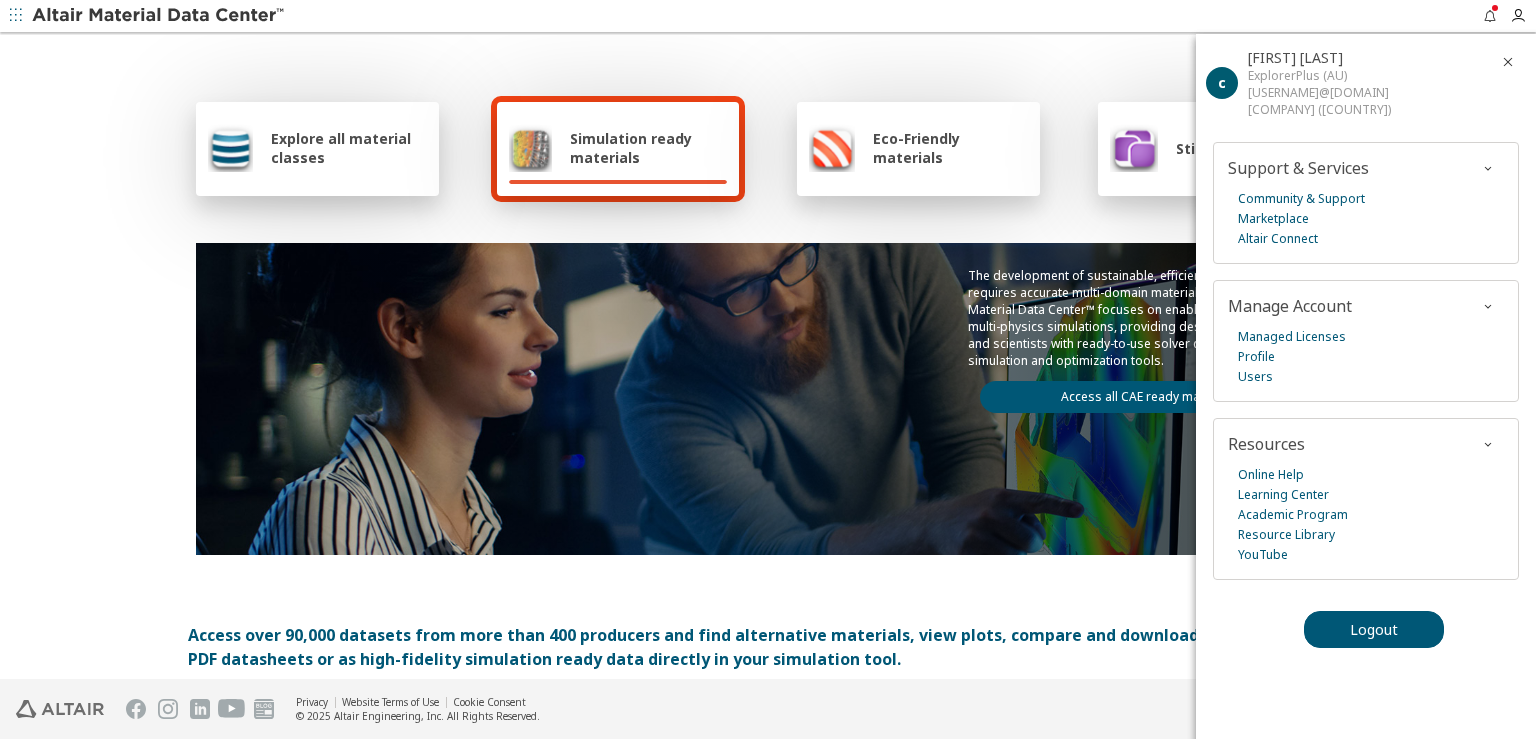 click on "Explore all material classes Simulation ready materials Eco-Friendly materials Stick-Slip database The development of sustainable, efficient, lightweight designs requires accurate multi-domain material properties. Altair Material Data Center™ focuses on enabling material data for multi-physics simulations, providing designers, engineers, and scientists with ready-to-use solver cards for multiple simulation and optimization tools. Access all CAE ready materials Access over 90,000 datasets from more than 400 producers and find alternative materials, view plots, compare and download material data as PDF datasheets or as high-fidelity simulation ready data directly in your simulation tool. Instant access to simulations ready materials A materials database that enables true multiphysics simulations High frequency electromagnetics Materials for simulating wireless connectivity, electromagnetic compatibility, radar cross section & more Low frequency electromagnetics Structural analyses Crash analyses 3D printing c" at bounding box center (768, 385) 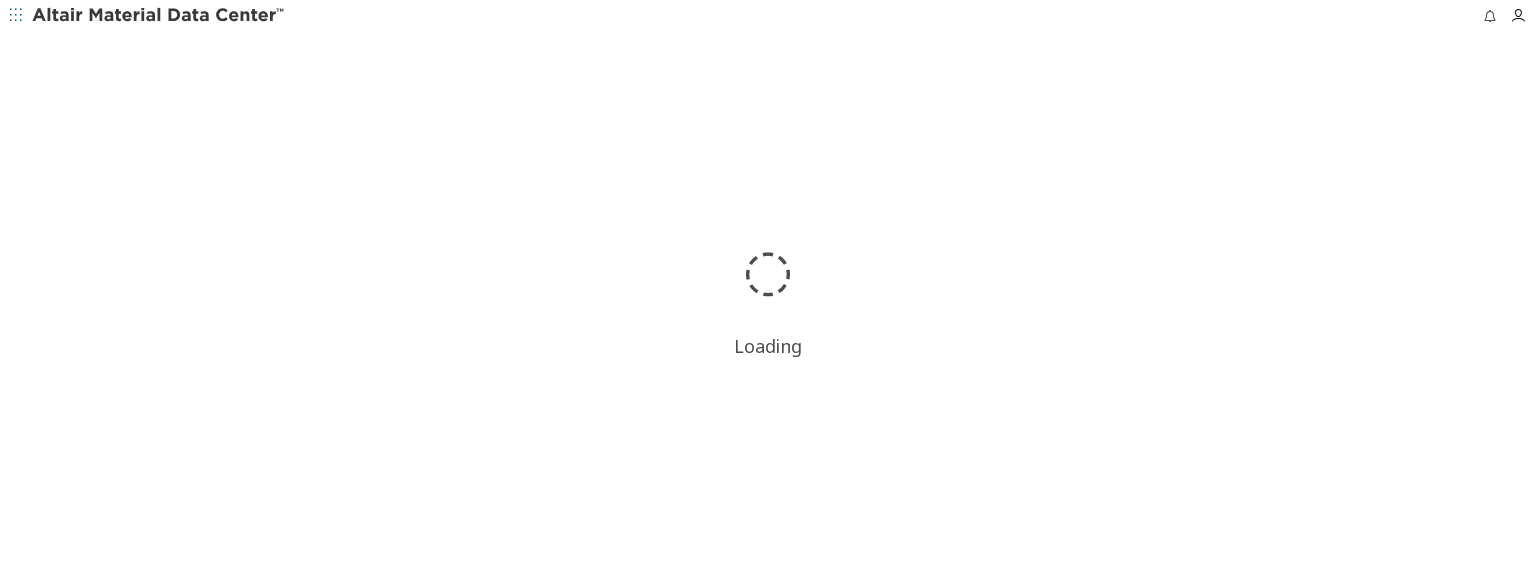 scroll, scrollTop: 0, scrollLeft: 0, axis: both 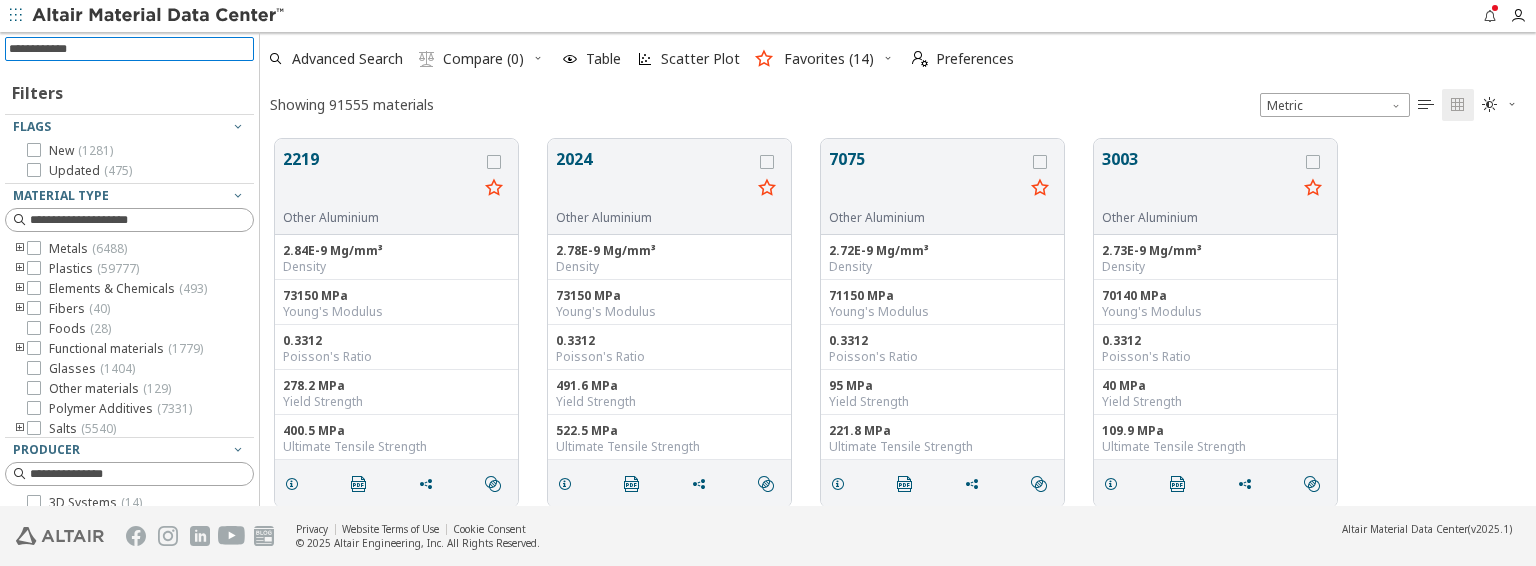 click at bounding box center (131, 49) 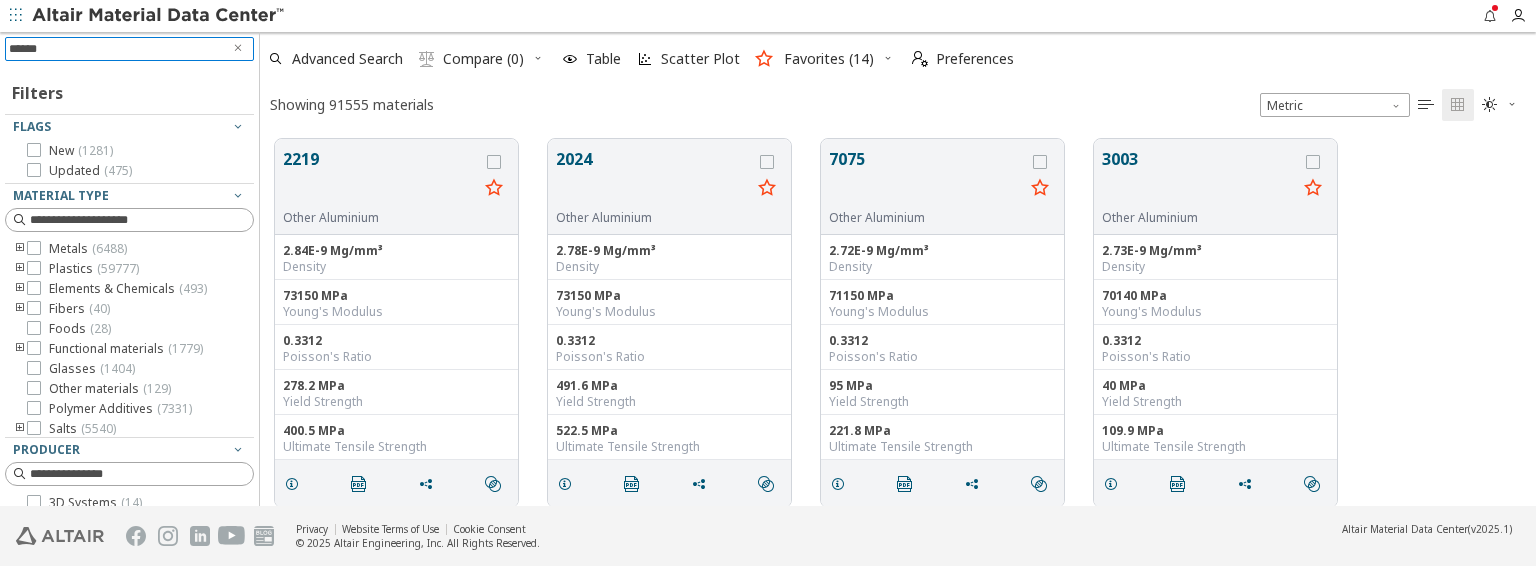 type on "******" 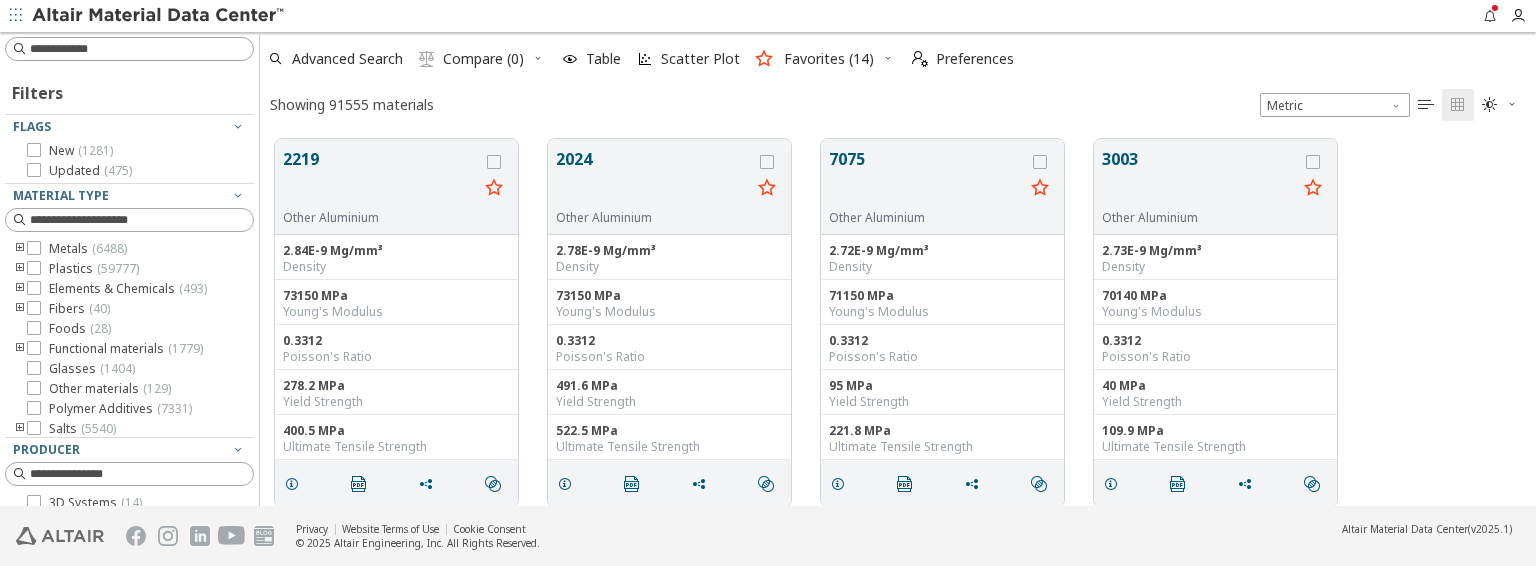 click on "Privacy Website Terms of Use Cookie Consent © 2025 Altair Engineering, Inc. All Rights Reserved. Altair Material Data Center  (v2025.1)" at bounding box center [768, 536] 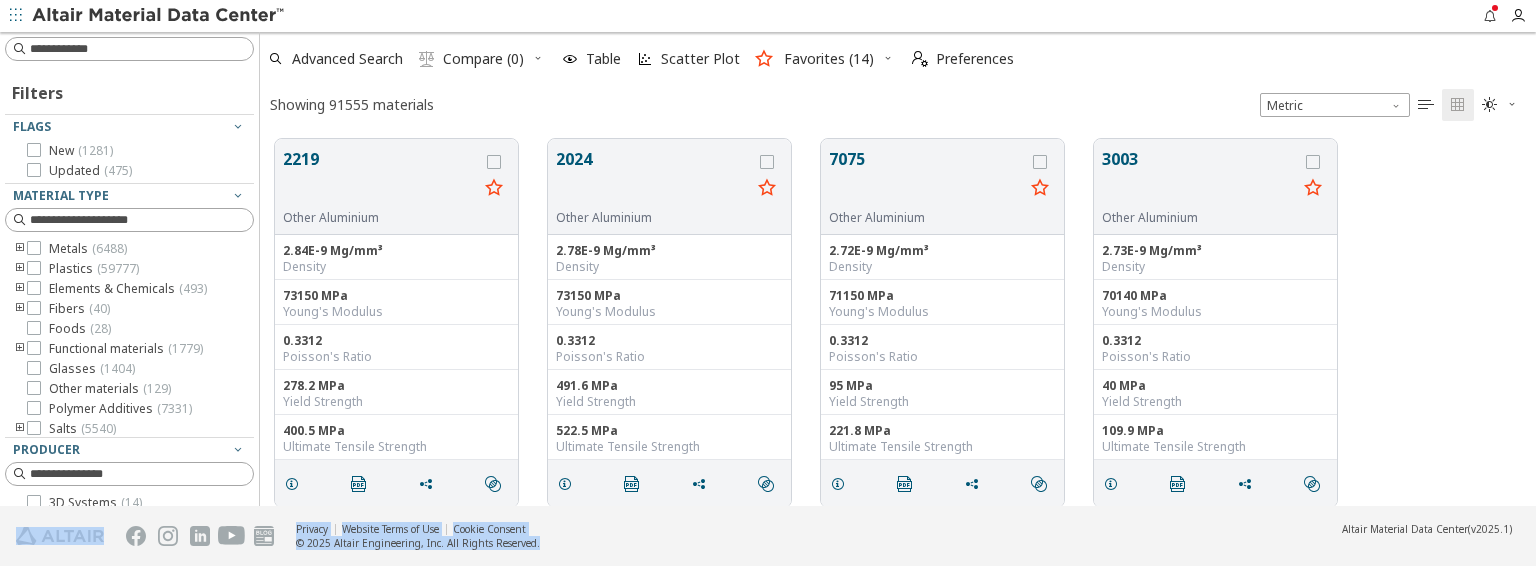 drag, startPoint x: 1093, startPoint y: 564, endPoint x: 1066, endPoint y: 500, distance: 69.46222 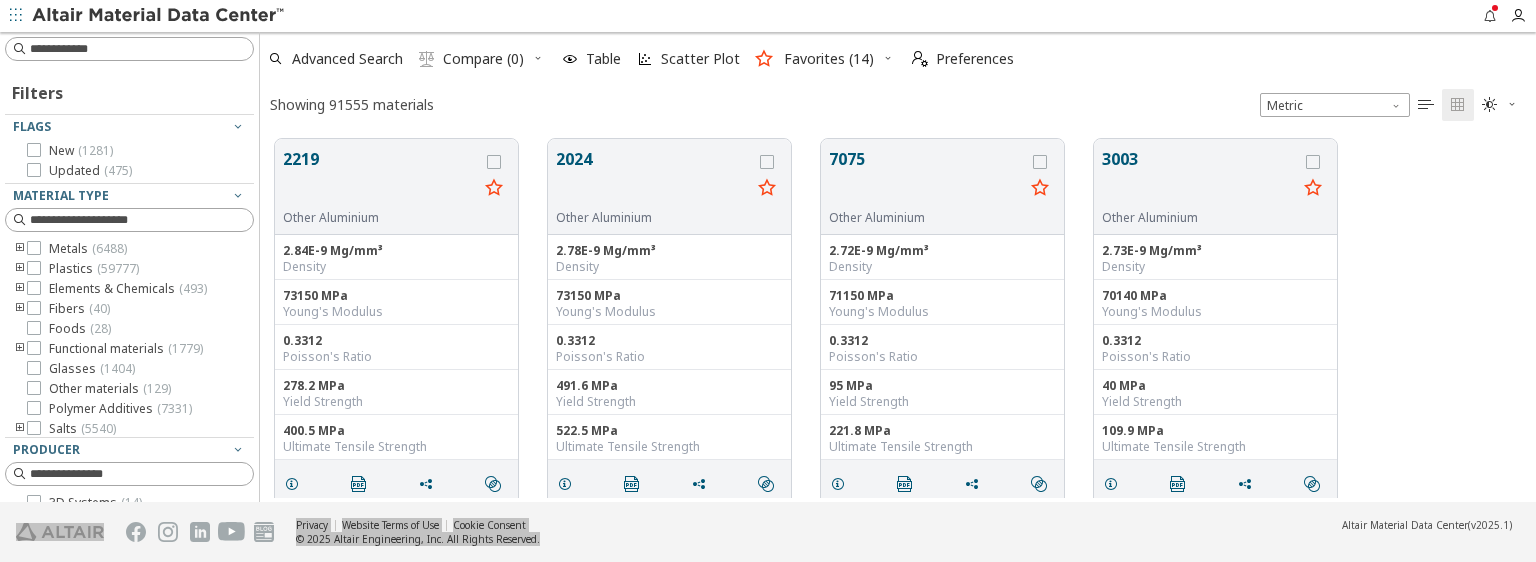scroll, scrollTop: 342, scrollLeft: 1259, axis: both 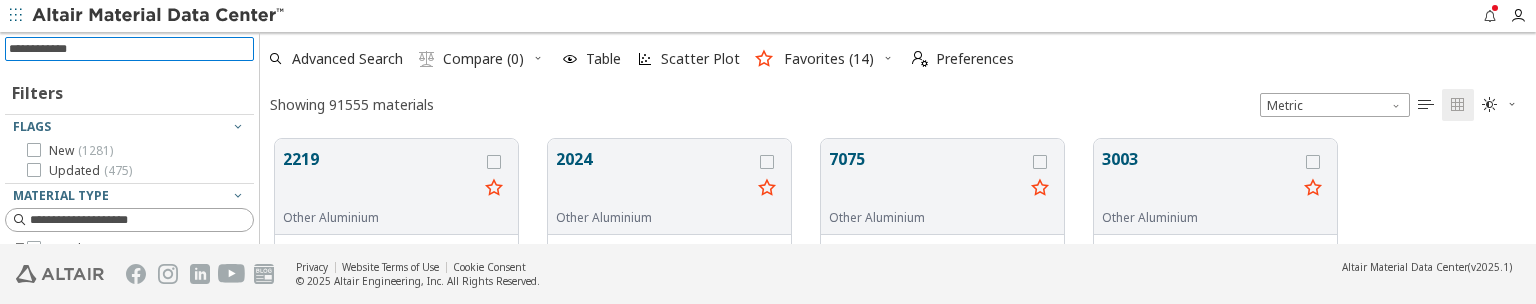click at bounding box center (131, 49) 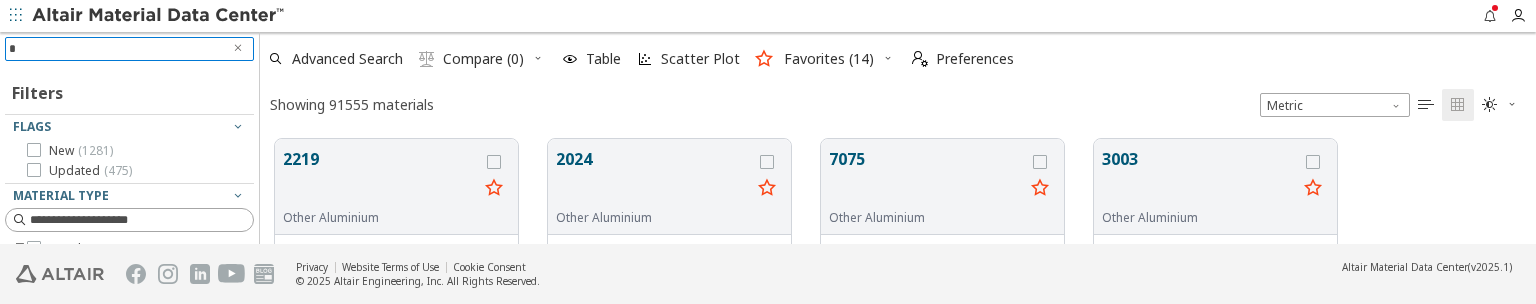type on "*" 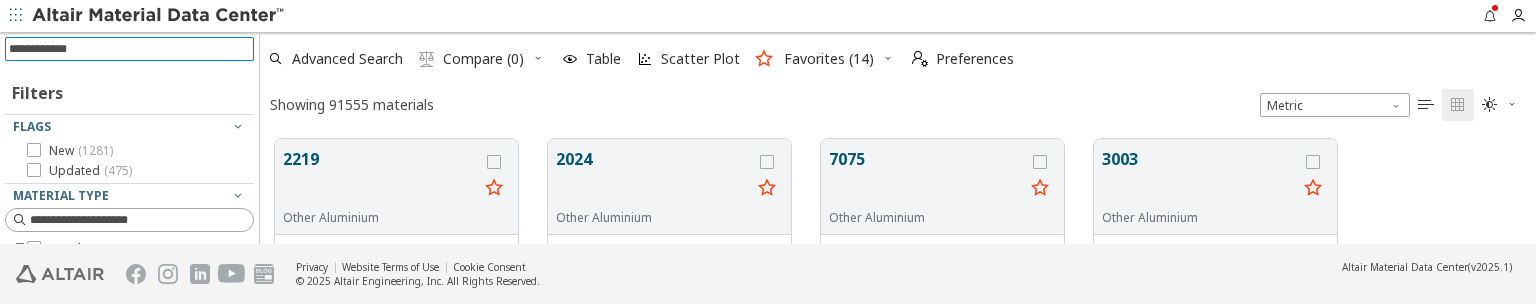 click at bounding box center (131, 49) 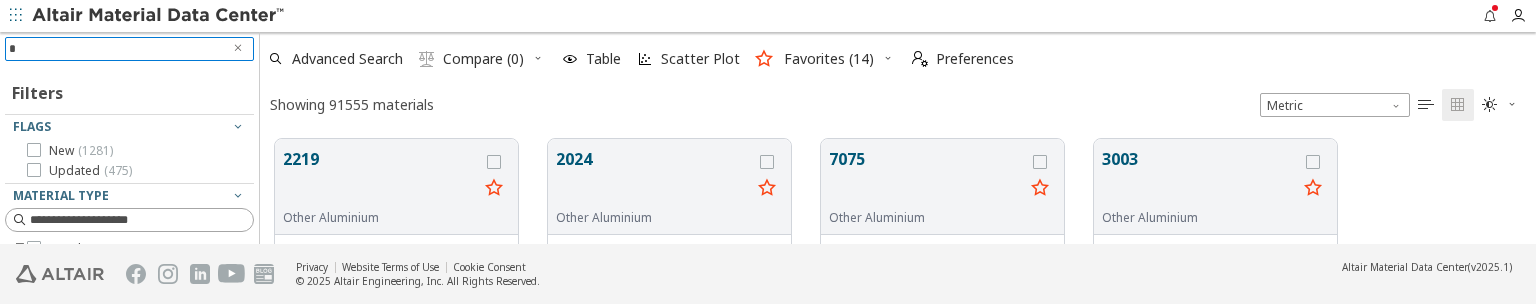 type on "*" 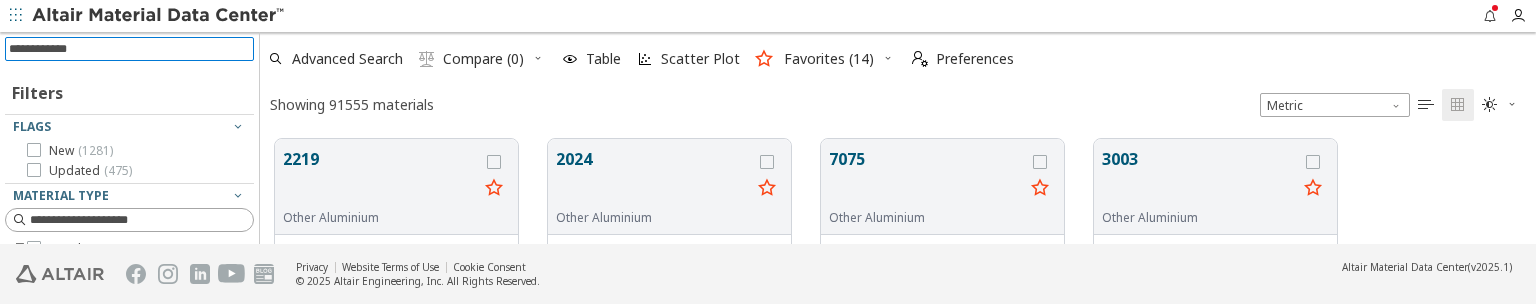 type 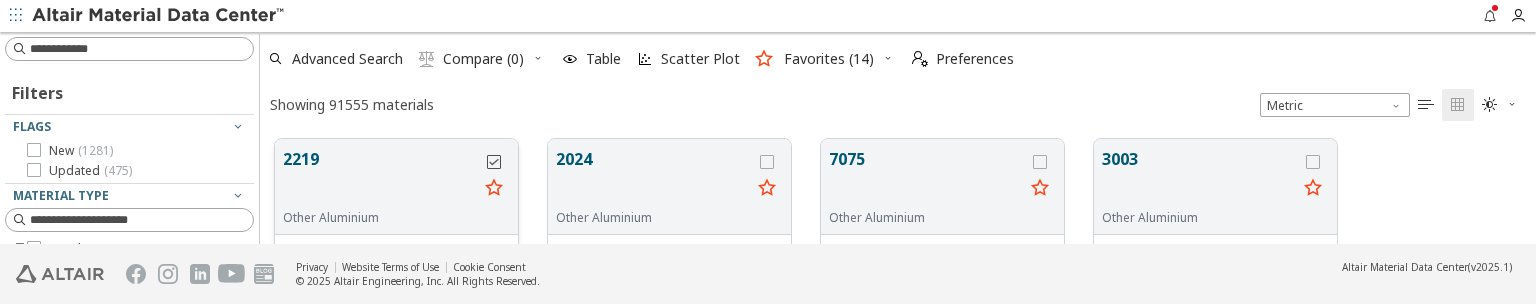 click at bounding box center (494, 162) 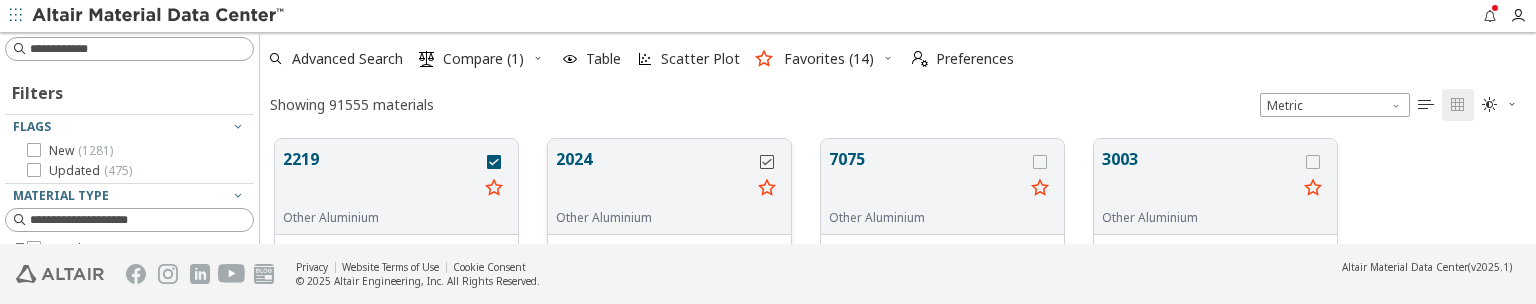 click at bounding box center [769, 162] 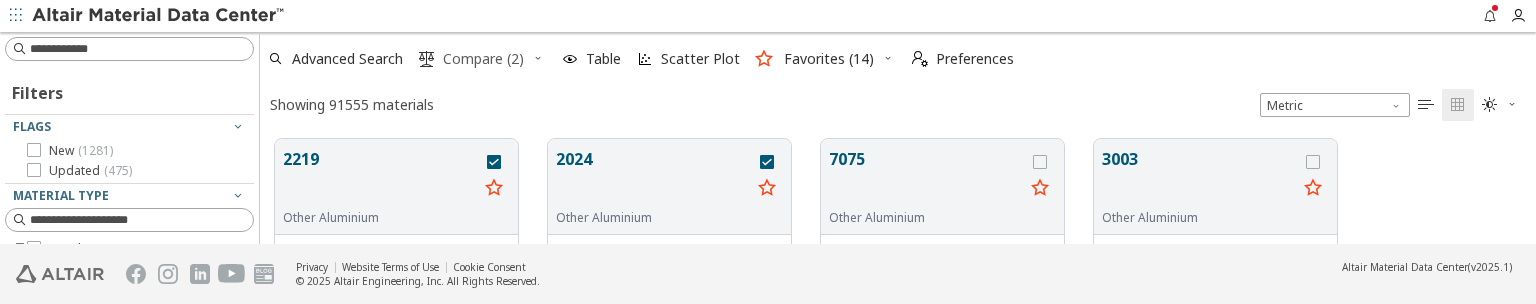 click on "Compare (2)" at bounding box center (483, 59) 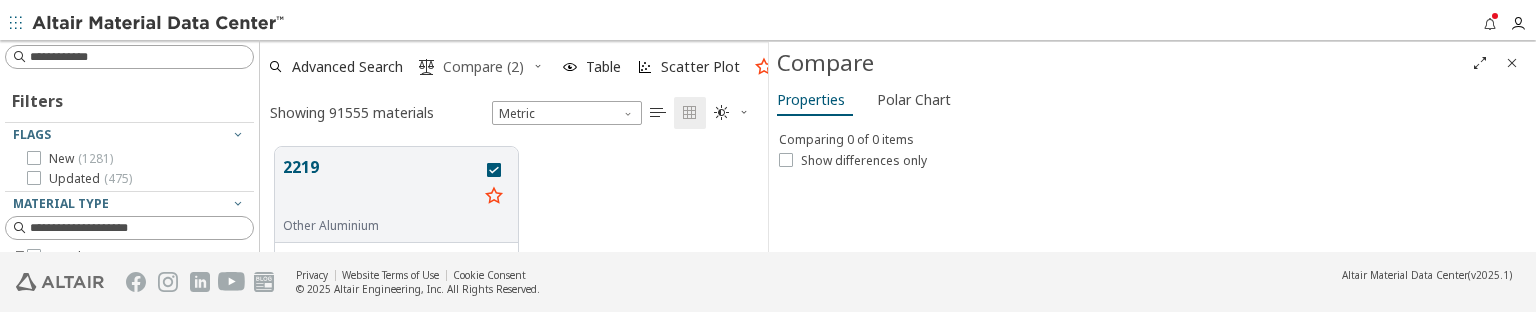 scroll, scrollTop: 104, scrollLeft: 491, axis: both 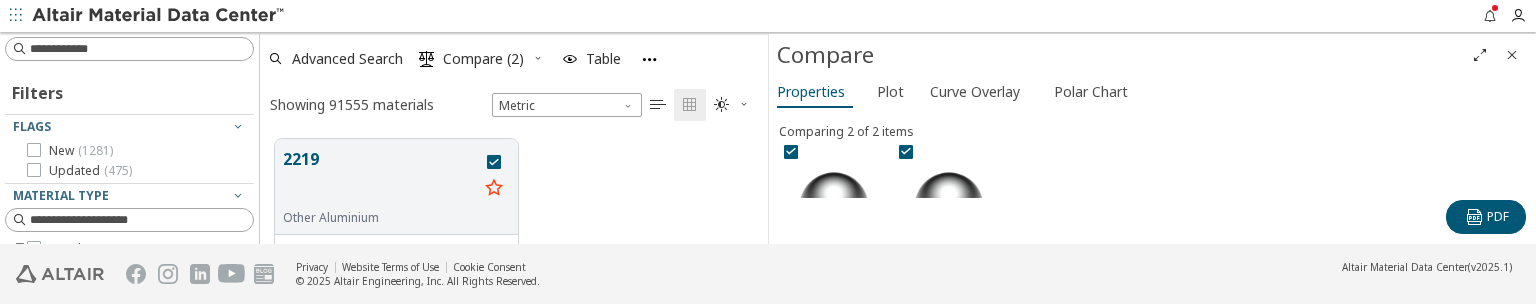 drag, startPoint x: 1228, startPoint y: 298, endPoint x: 1228, endPoint y: 347, distance: 49 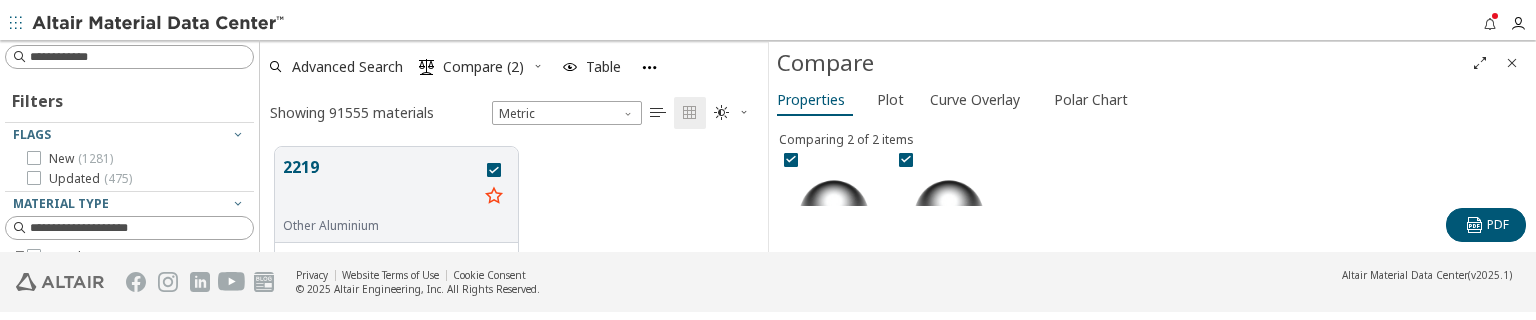 scroll, scrollTop: 4, scrollLeft: 17, axis: both 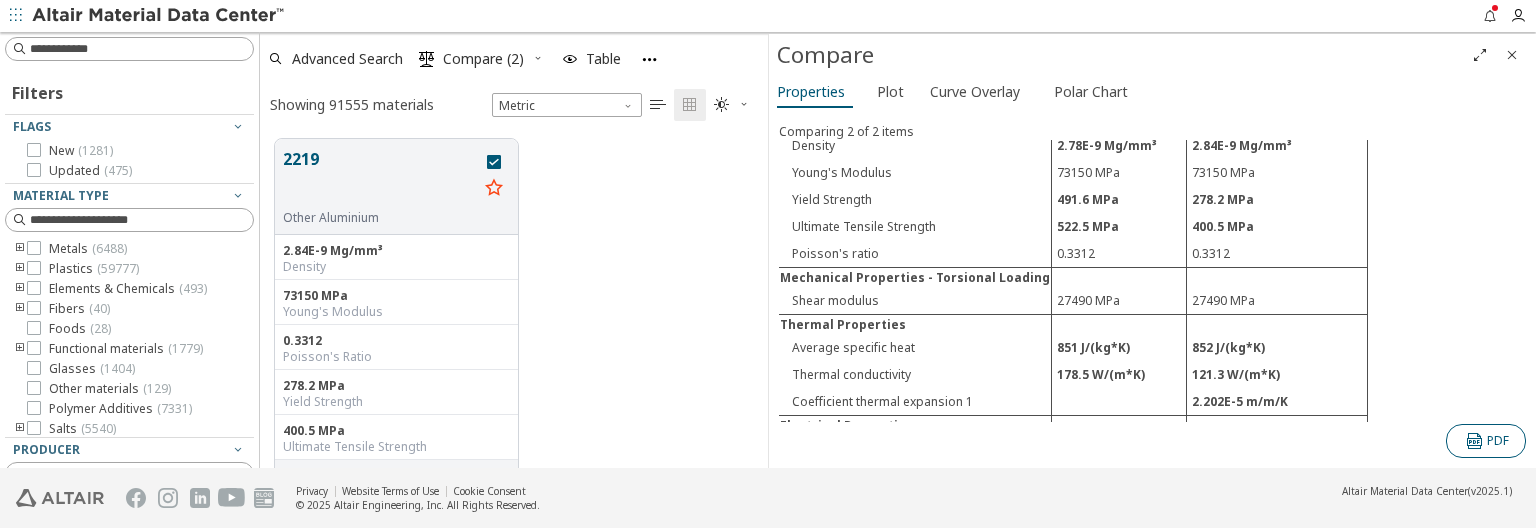 click on "" at bounding box center [1475, 441] 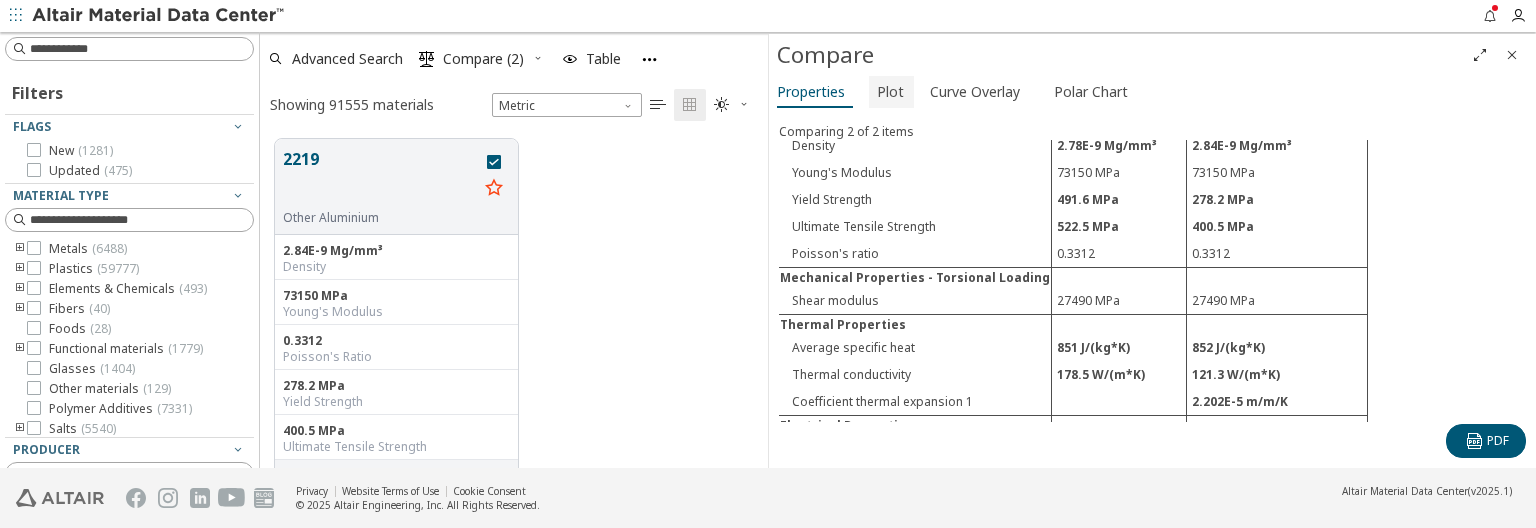 click on "Plot" at bounding box center (890, 92) 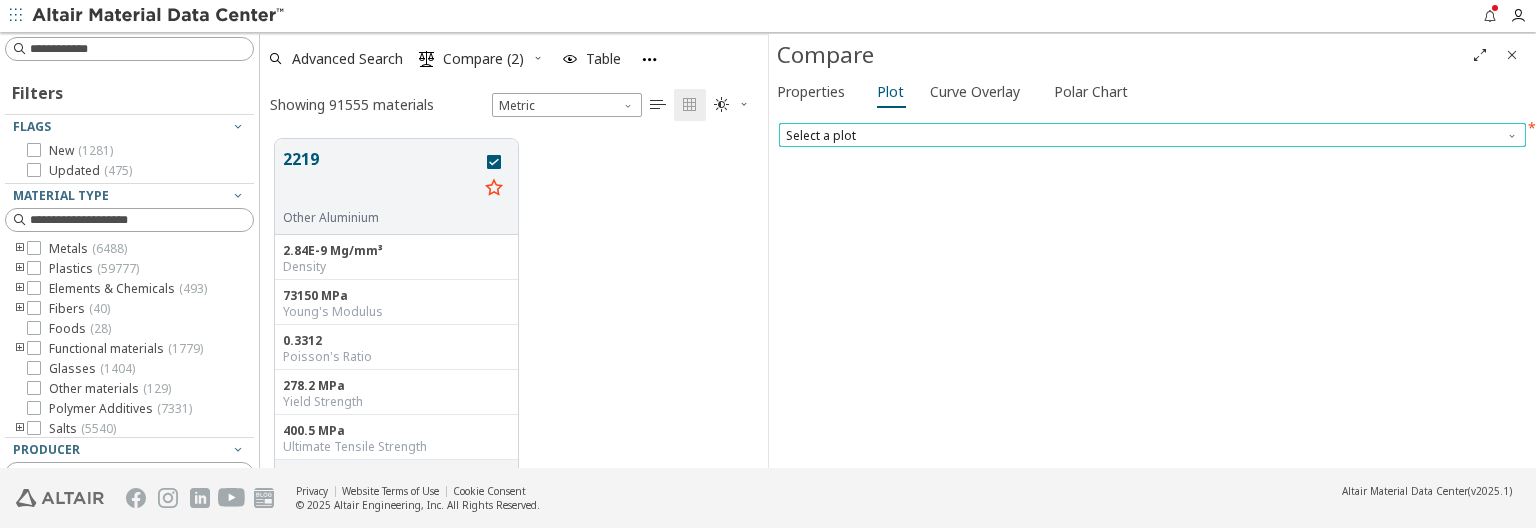 click on "Select a plot" at bounding box center (1152, 135) 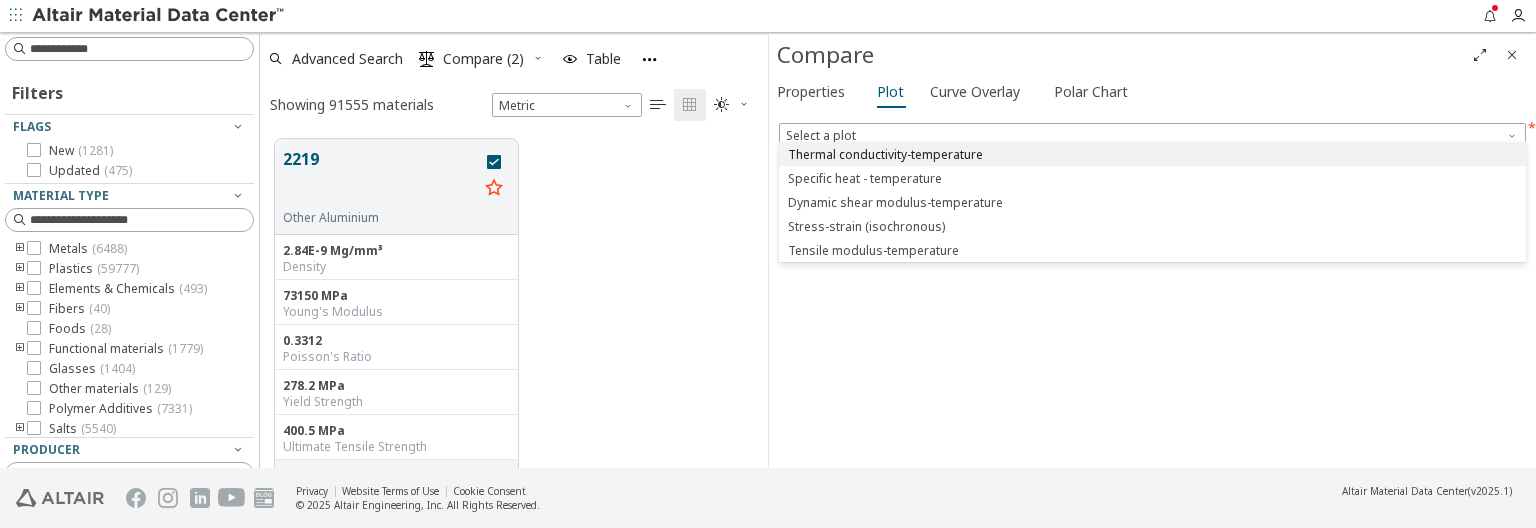 click on "Thermal conductivity-temperature" at bounding box center (885, 155) 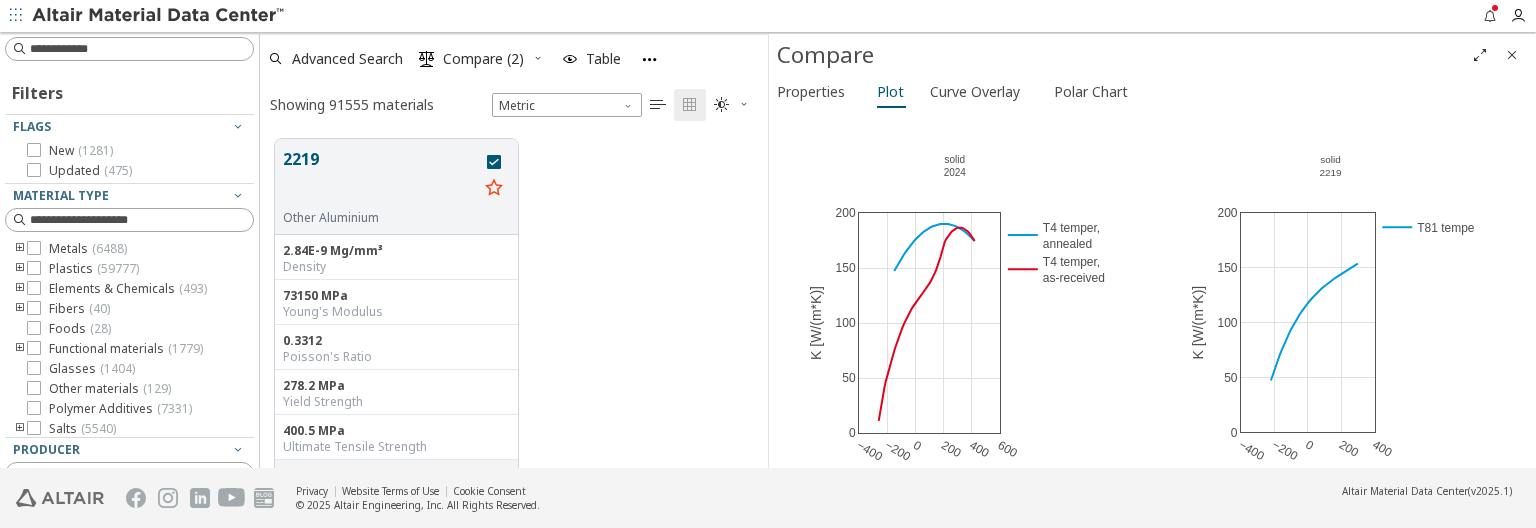 scroll, scrollTop: 73, scrollLeft: 0, axis: vertical 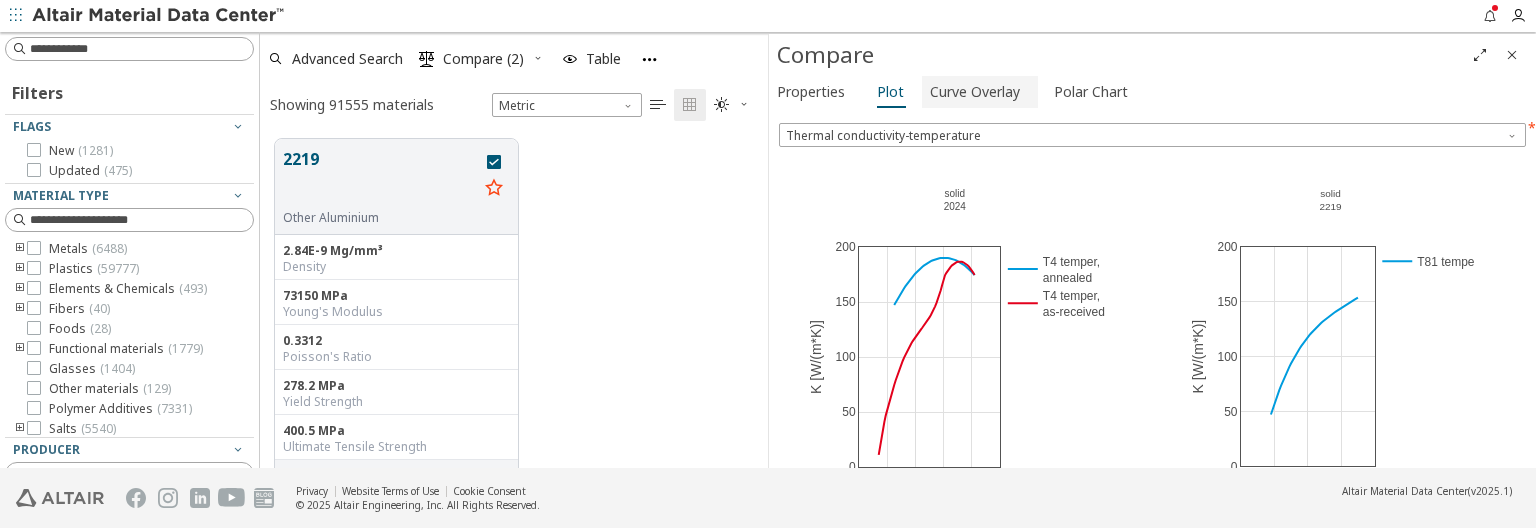 click on "Curve Overlay" at bounding box center [975, 92] 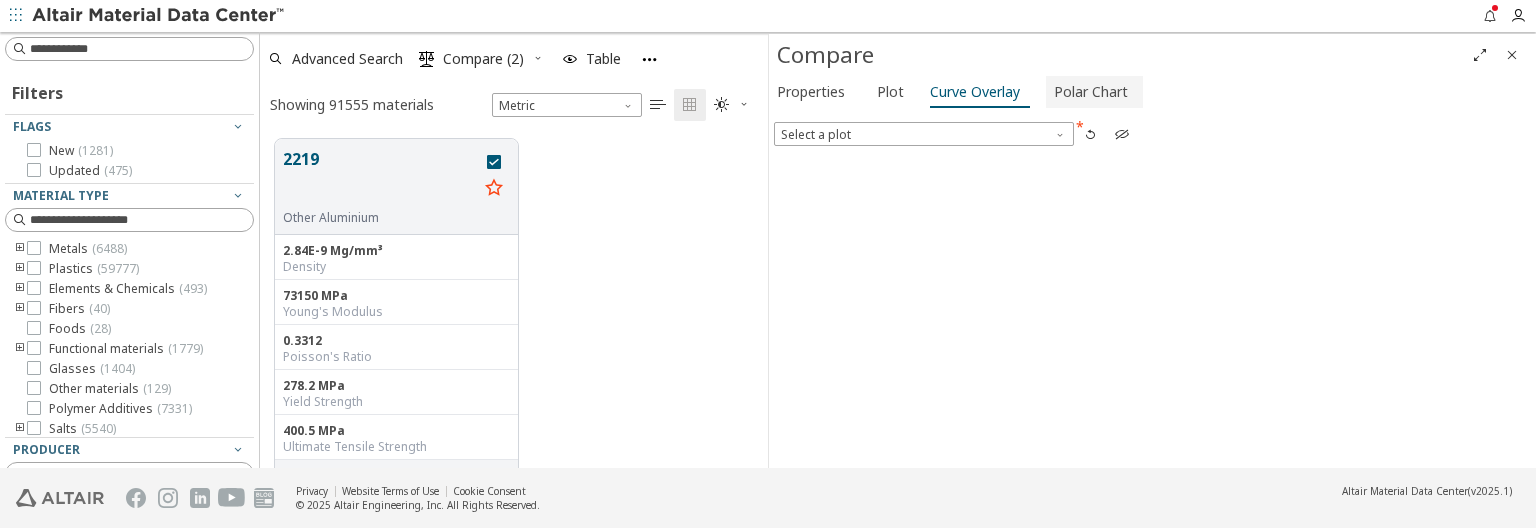 click on "Polar Chart" at bounding box center [1091, 92] 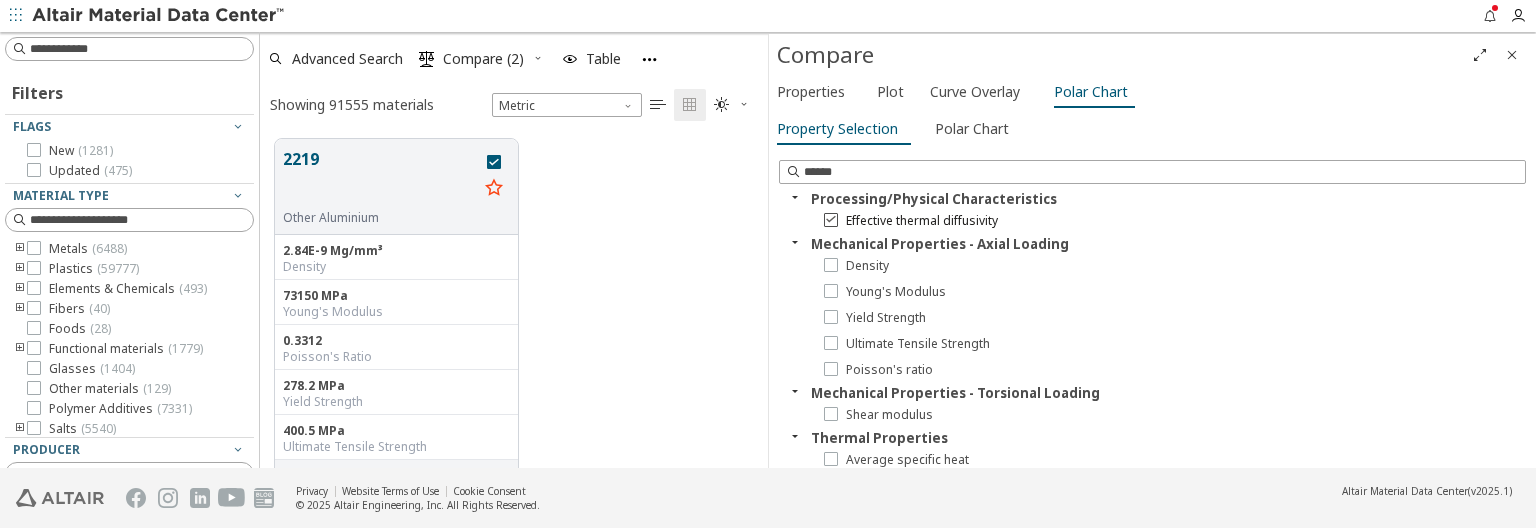 click at bounding box center [831, 219] 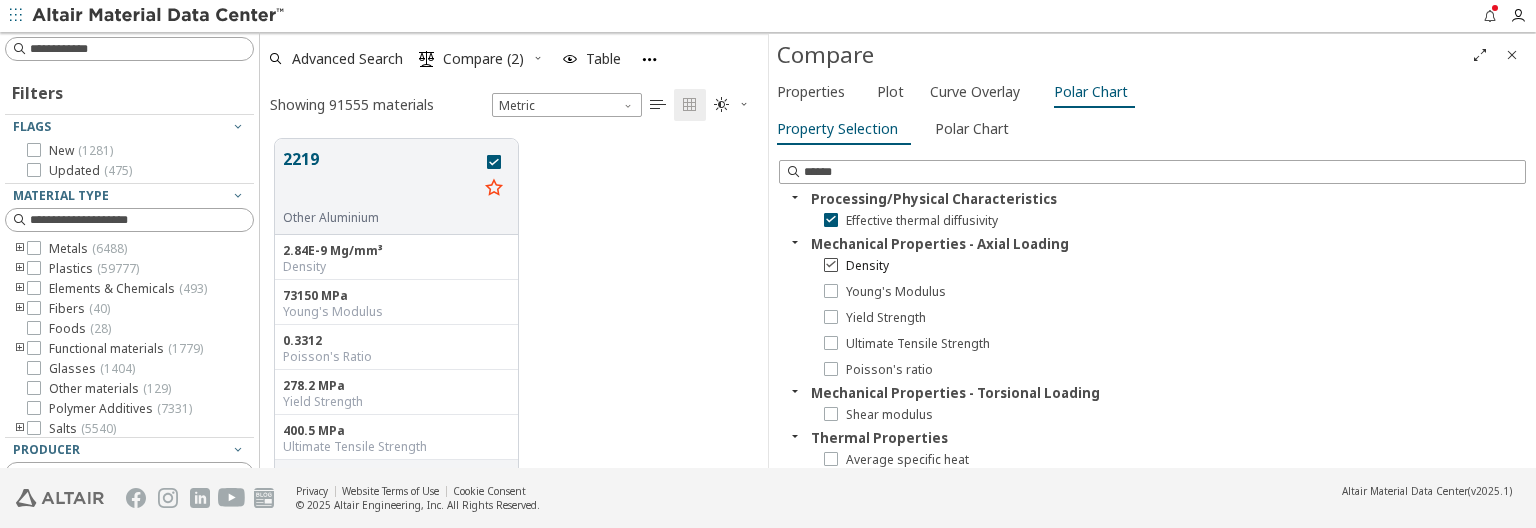 click at bounding box center (831, 264) 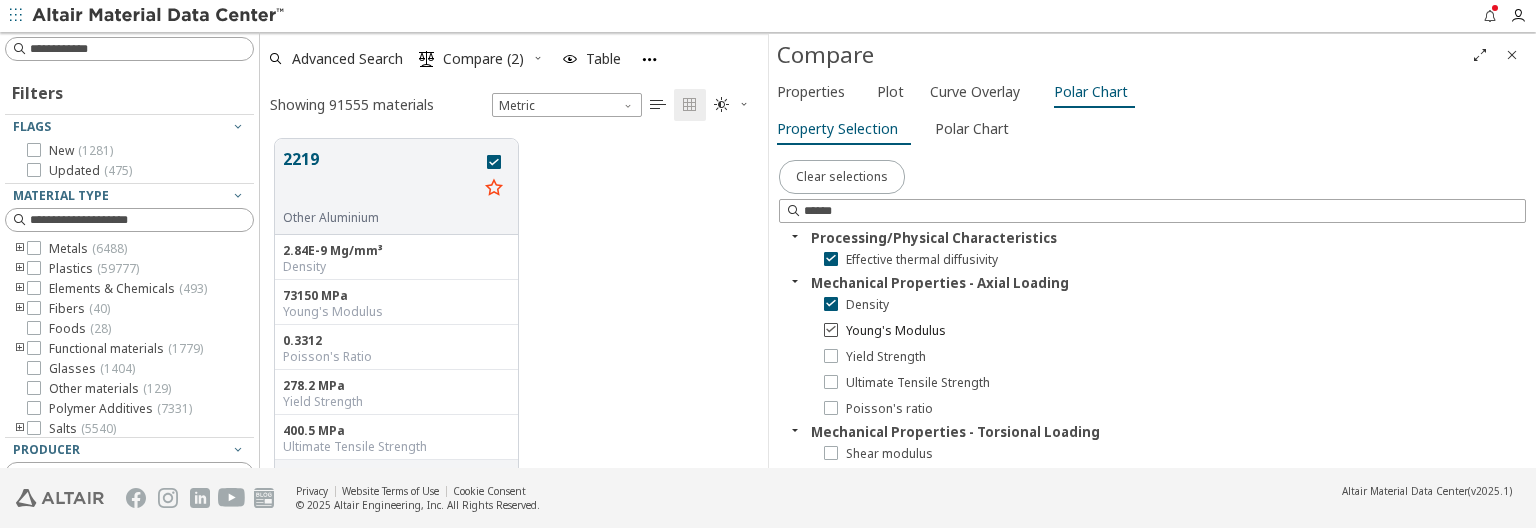 click at bounding box center (831, 329) 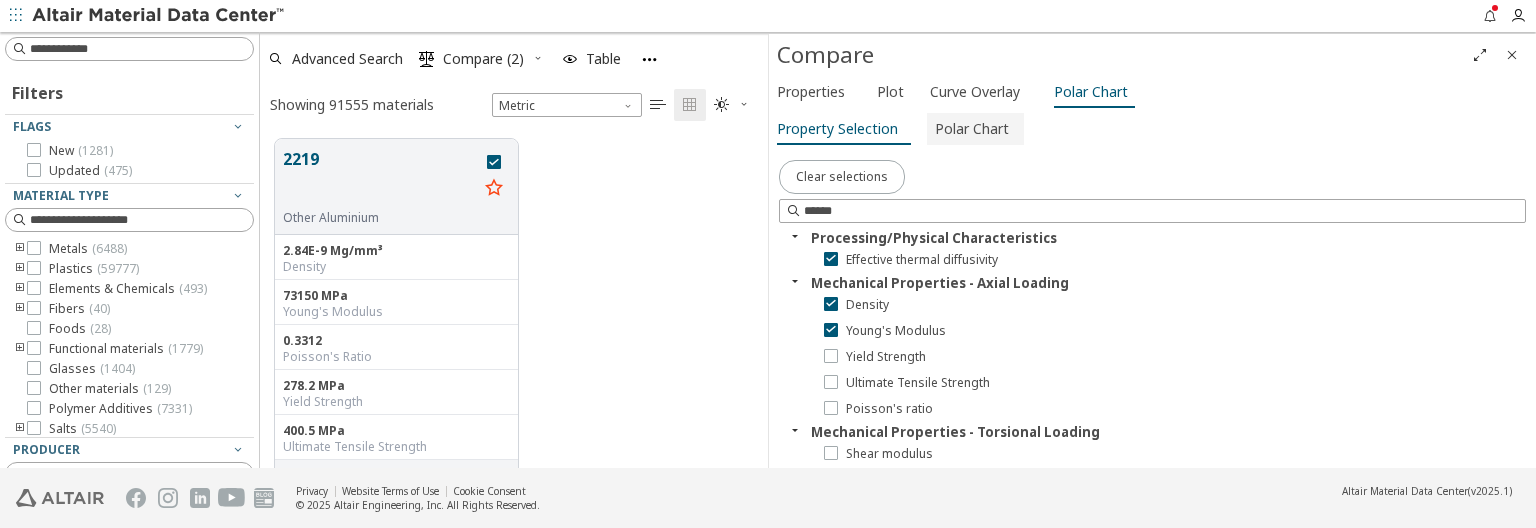 click on "Polar Chart" at bounding box center [972, 129] 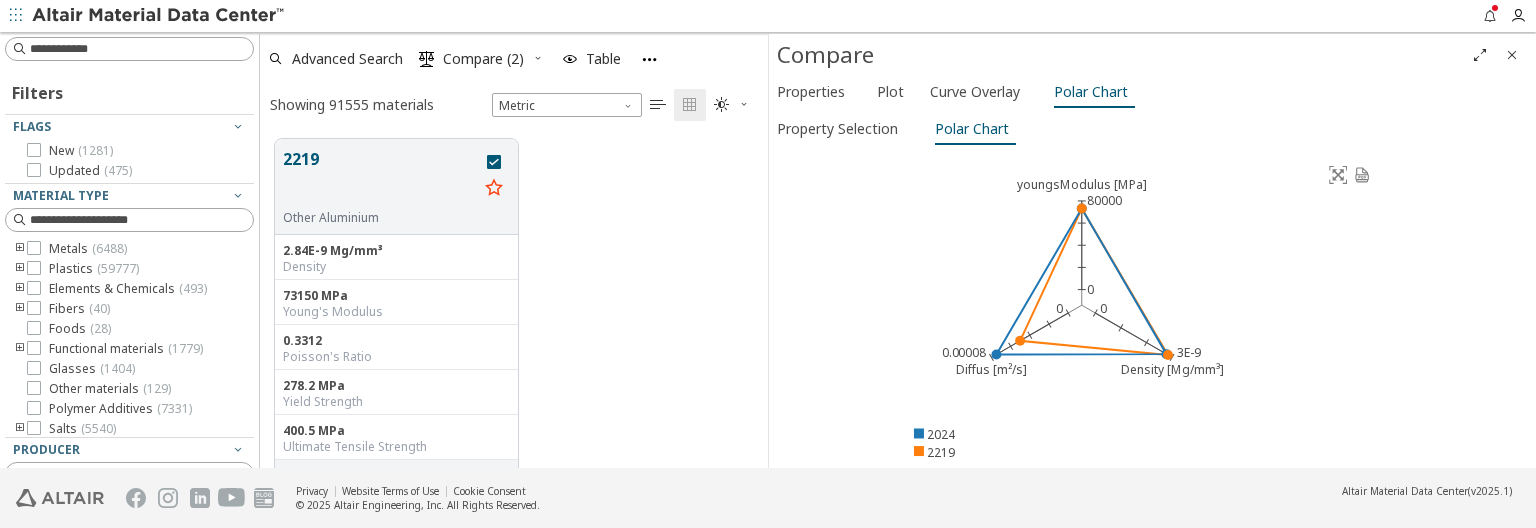 click at bounding box center [1512, 55] 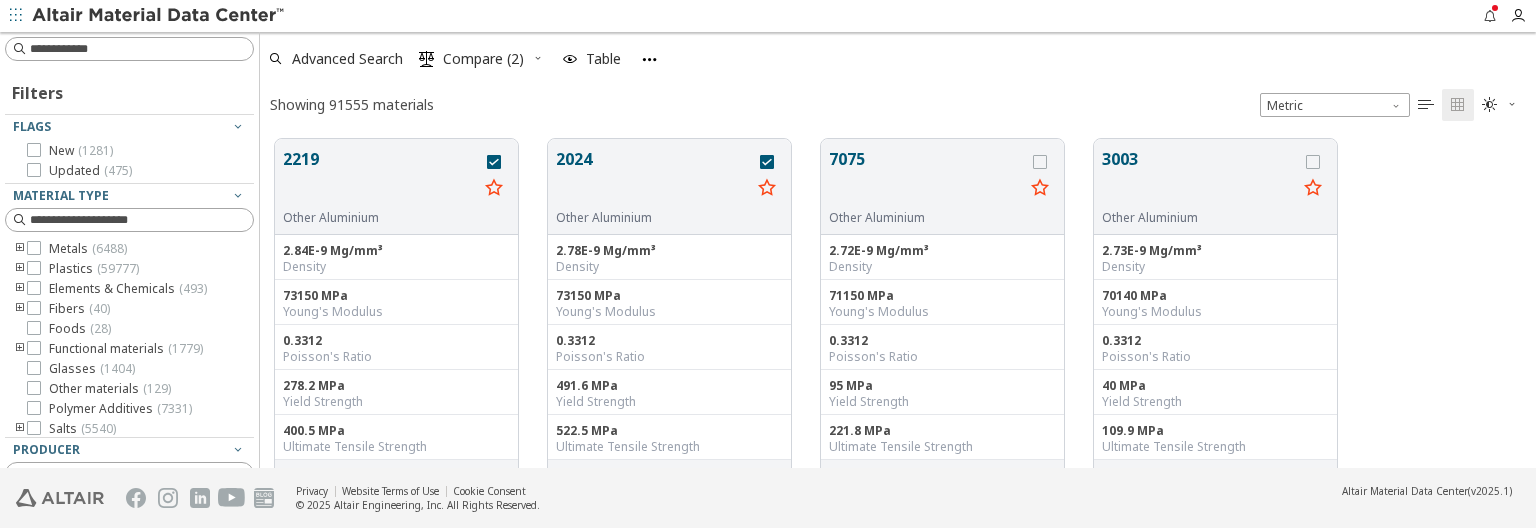 scroll, scrollTop: 18, scrollLeft: 17, axis: both 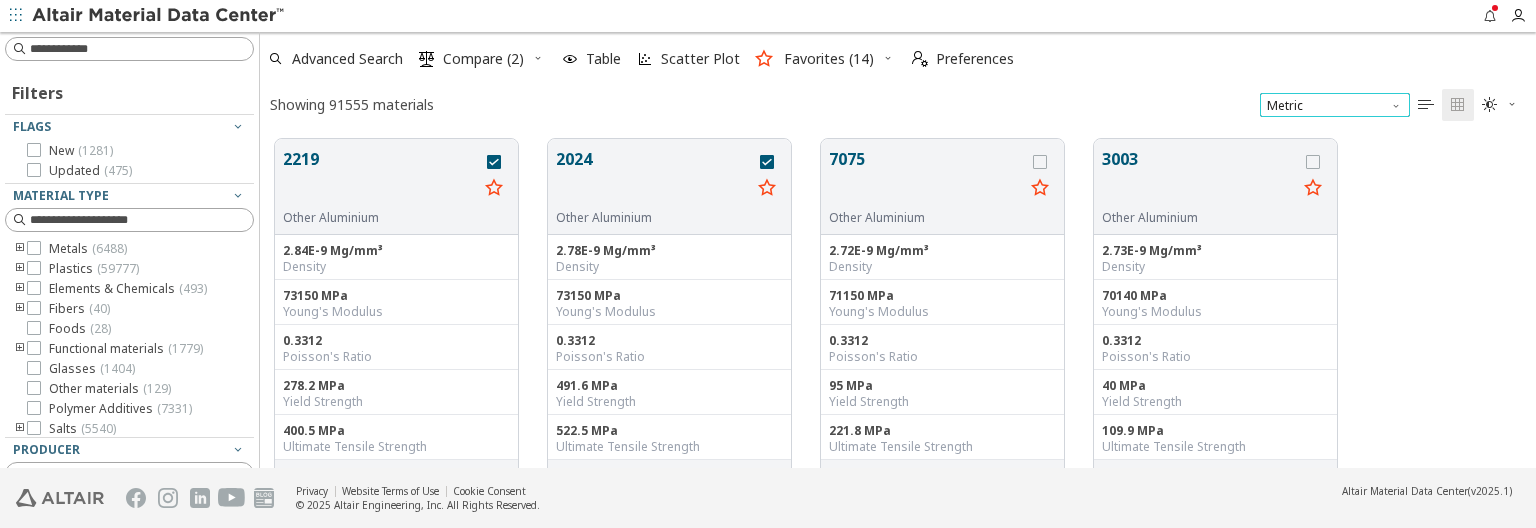 click on "Metric" at bounding box center [1335, 105] 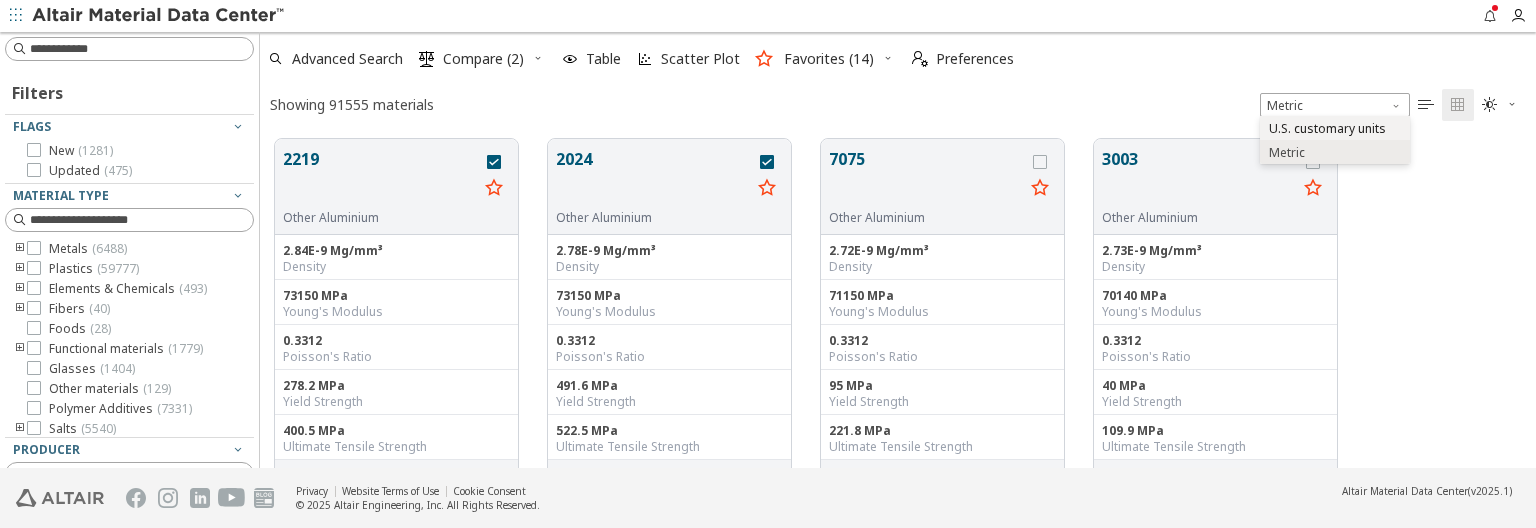 click on "U.S. customary units" at bounding box center [1327, 129] 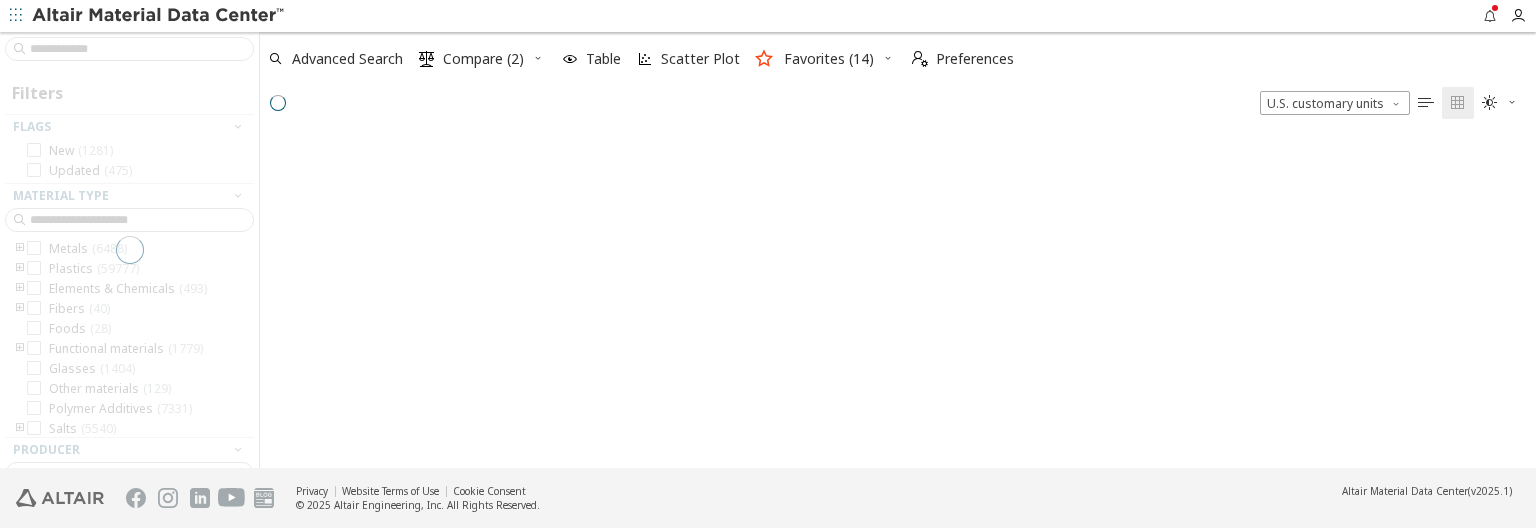 scroll, scrollTop: 17, scrollLeft: 17, axis: both 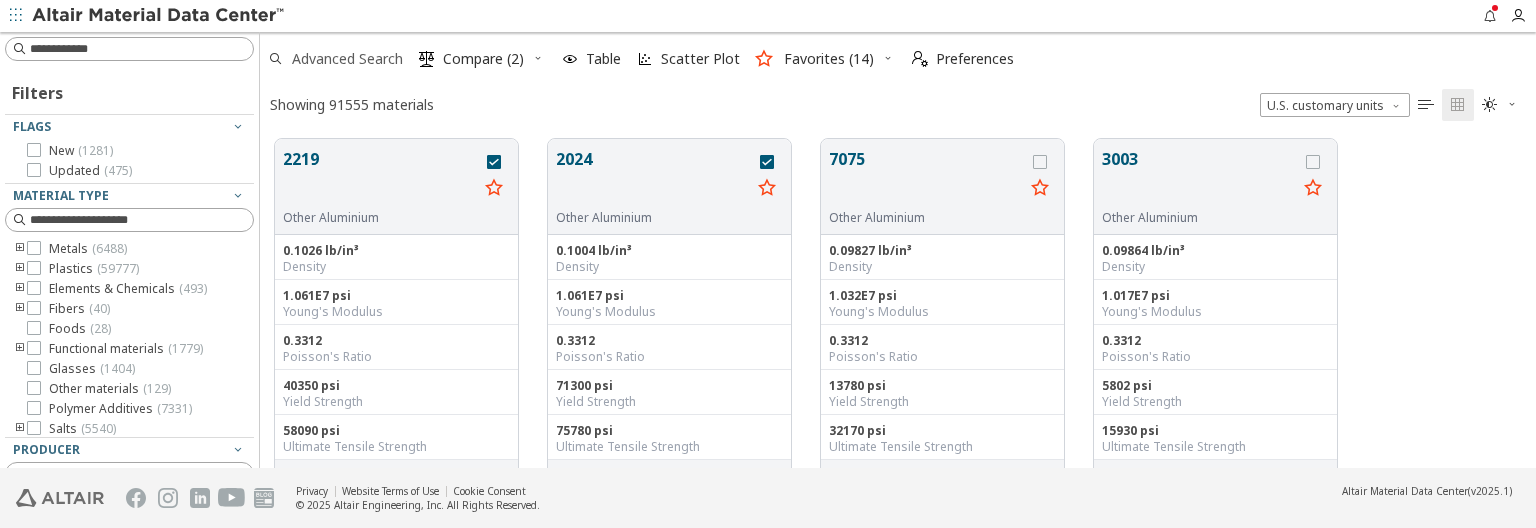 click on "Advanced Search" at bounding box center [347, 59] 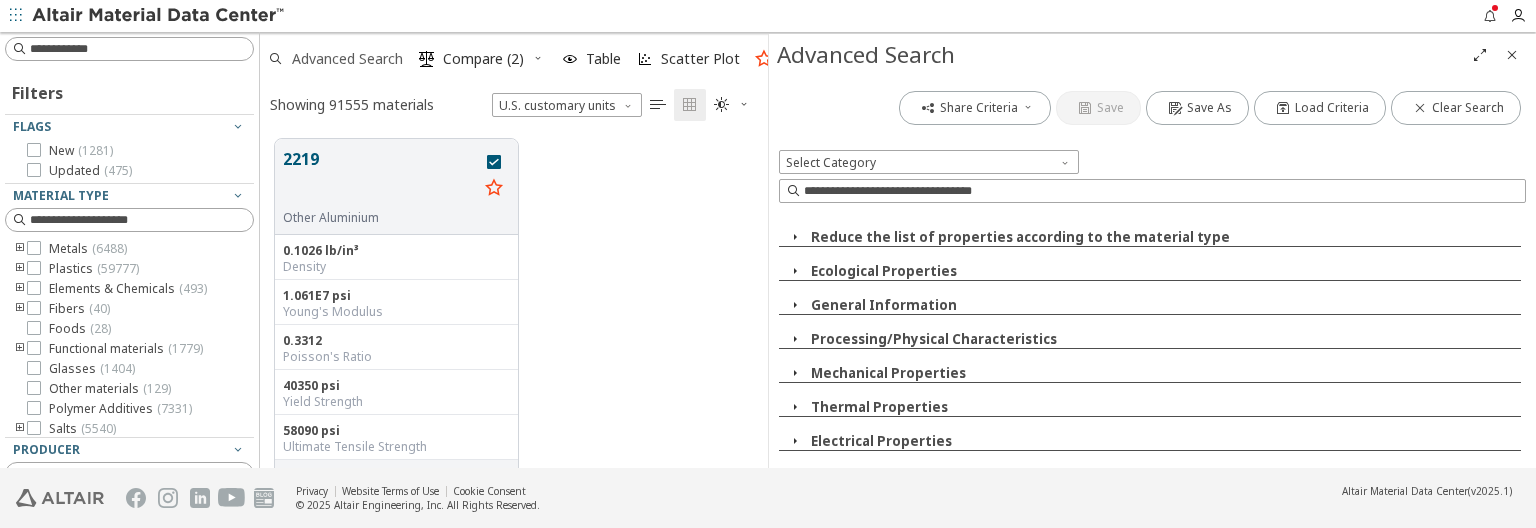 scroll, scrollTop: 328, scrollLeft: 491, axis: both 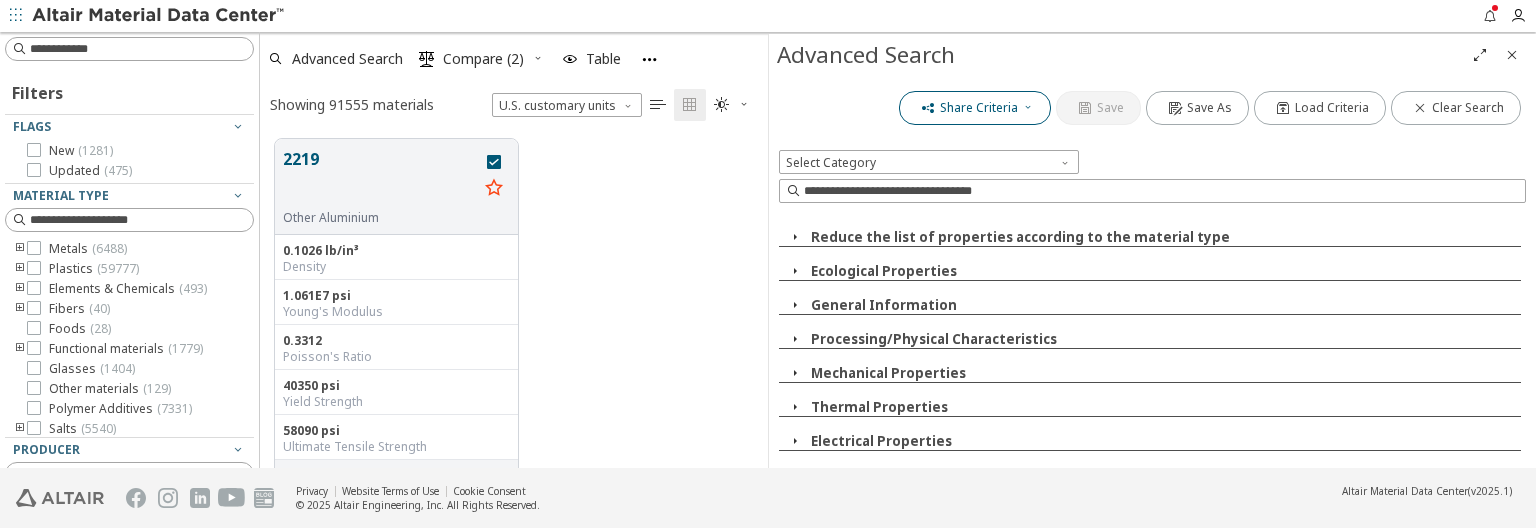 click at bounding box center (1028, 107) 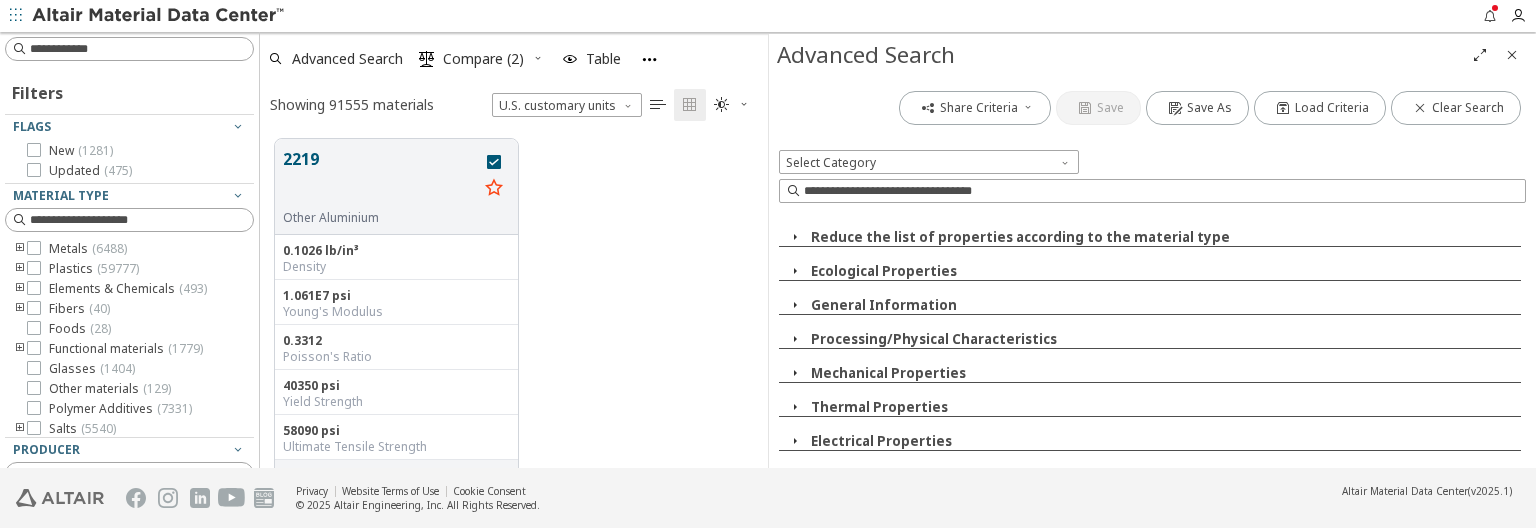 click at bounding box center (795, 271) 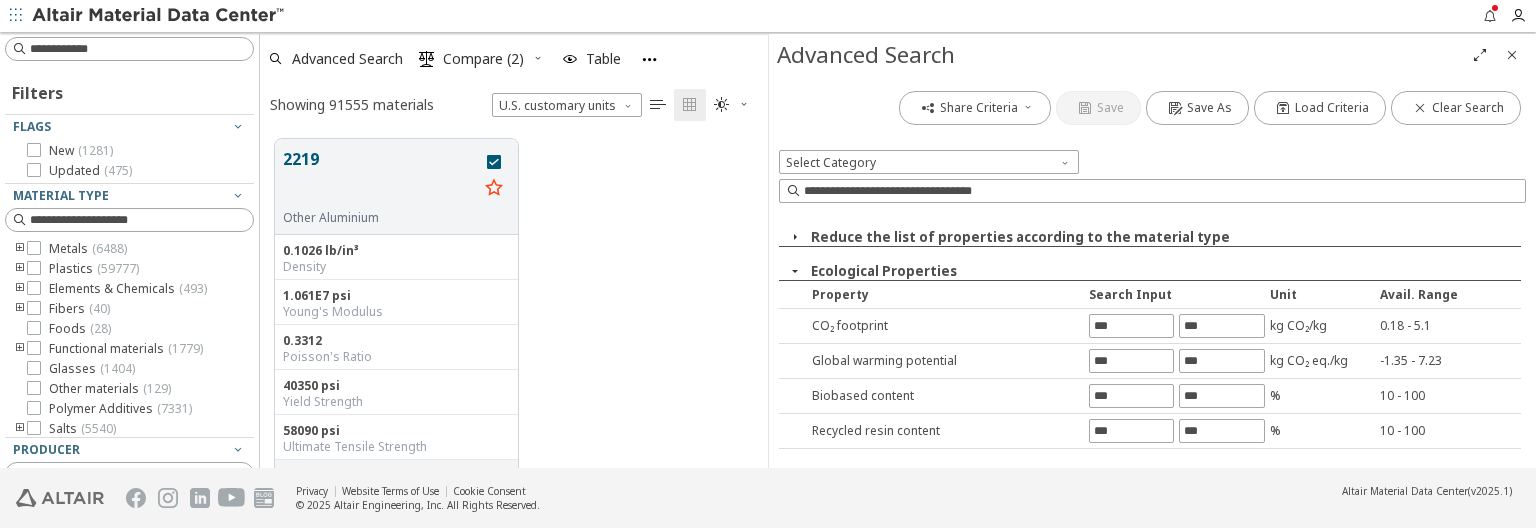 click at bounding box center (795, 271) 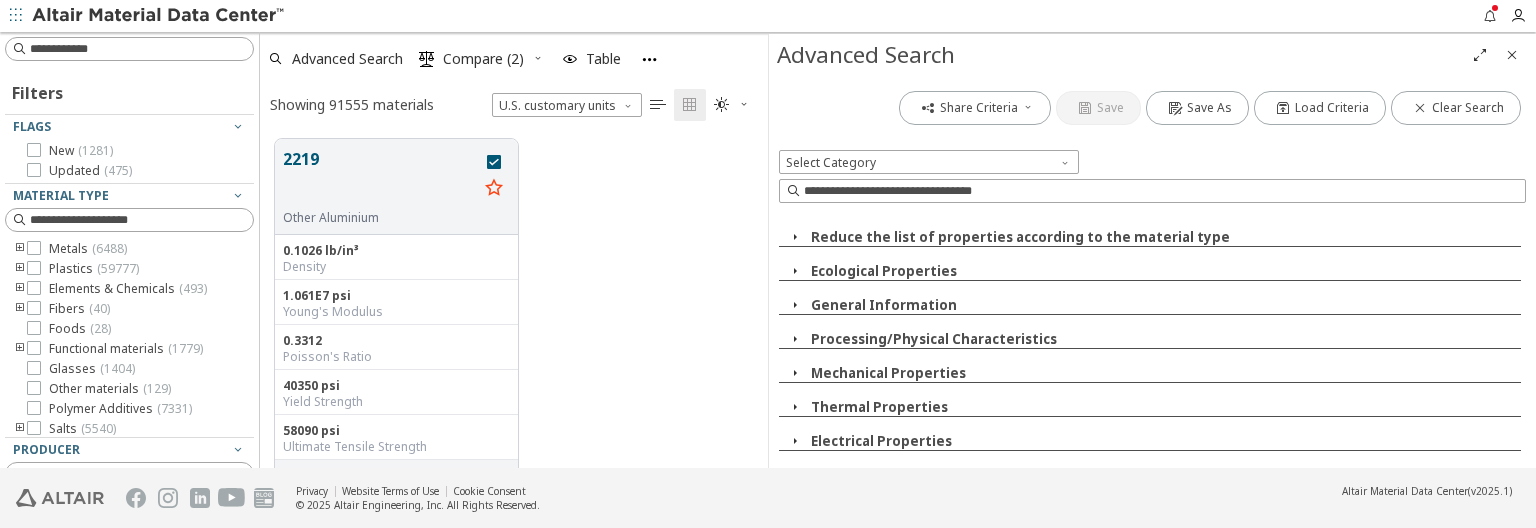 click at bounding box center (795, 237) 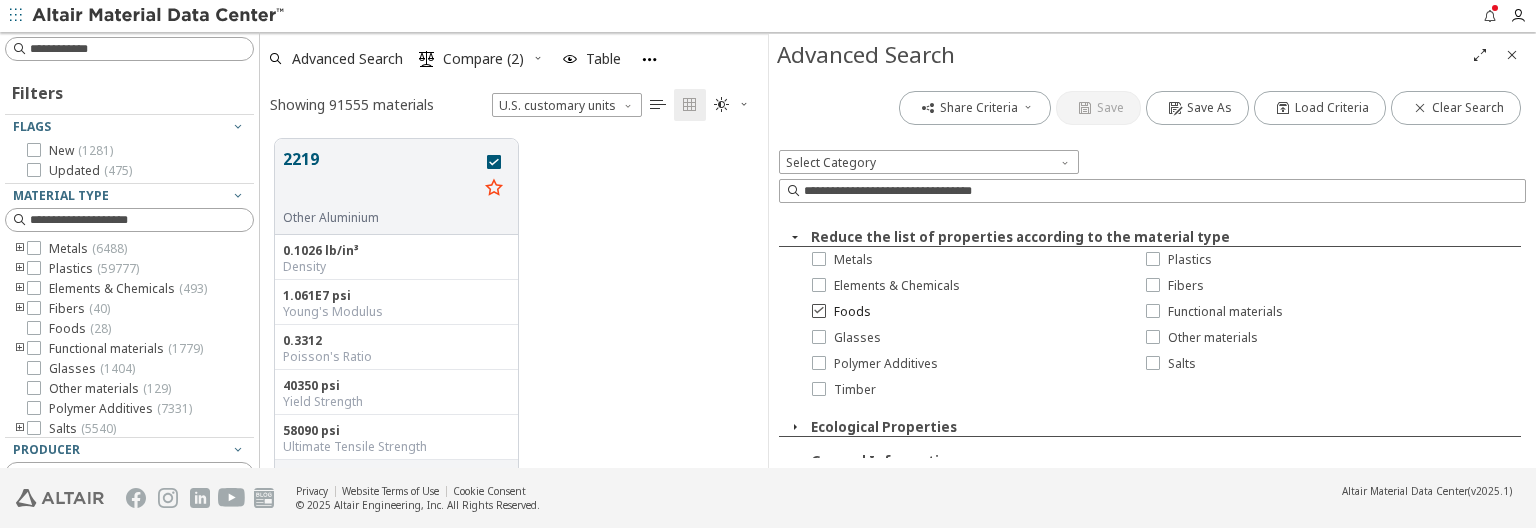 click at bounding box center (819, 310) 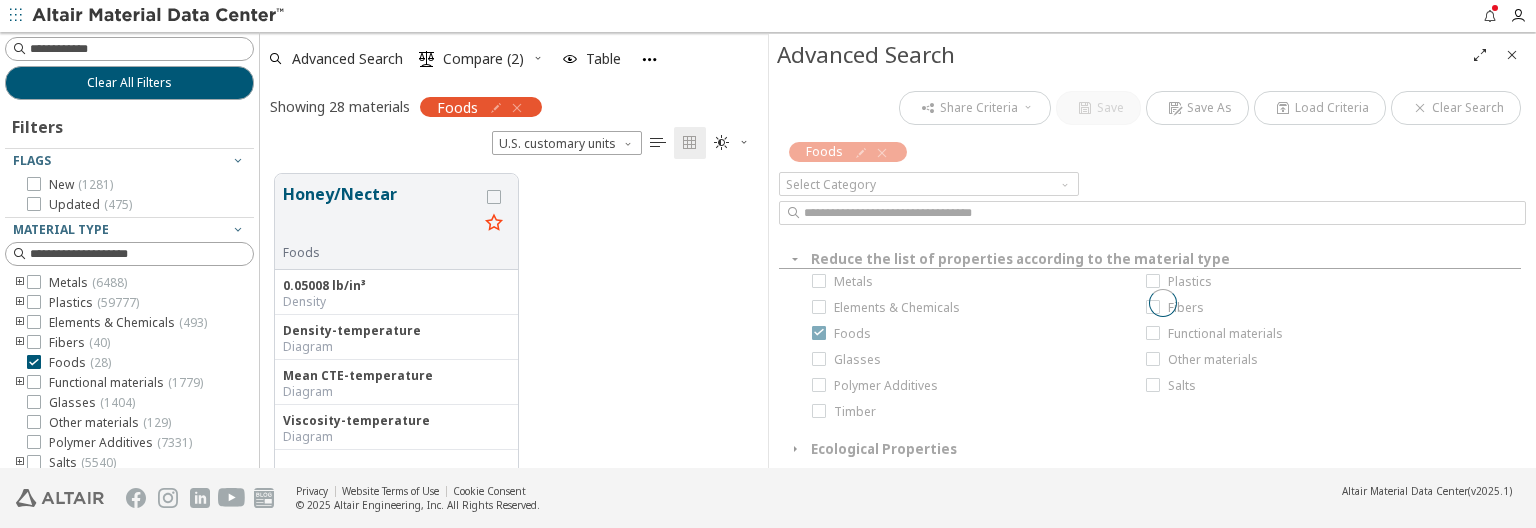 scroll, scrollTop: 293, scrollLeft: 491, axis: both 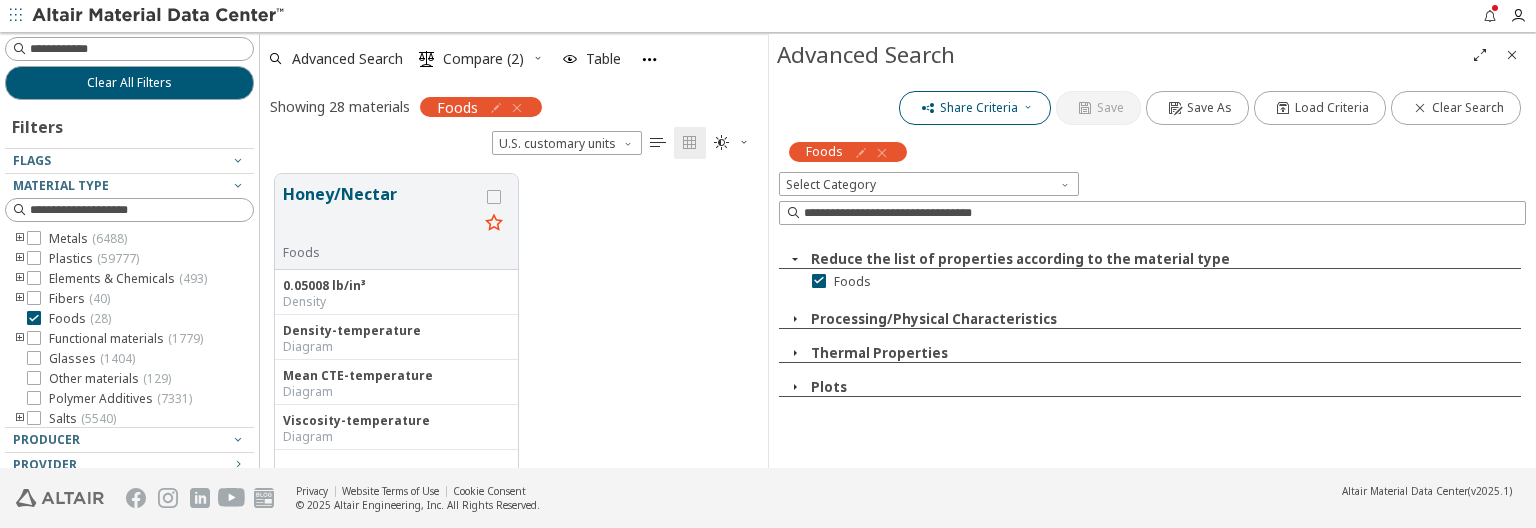 click at bounding box center (1028, 107) 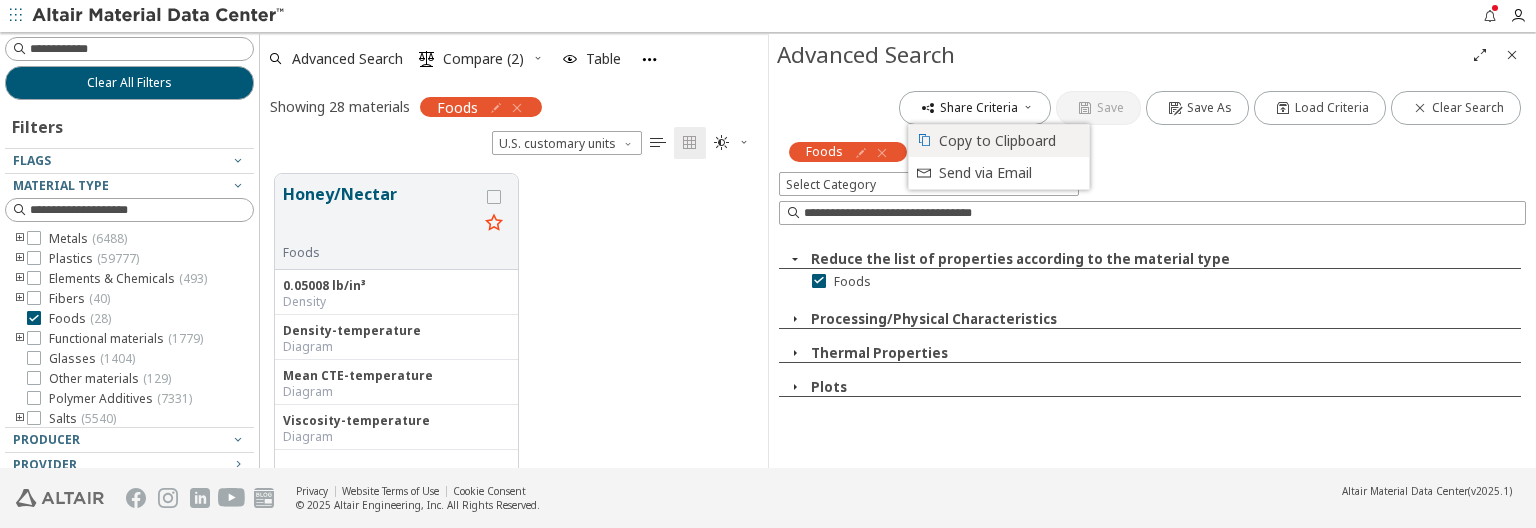 click on "Copy to Clipboard" at bounding box center (1008, 141) 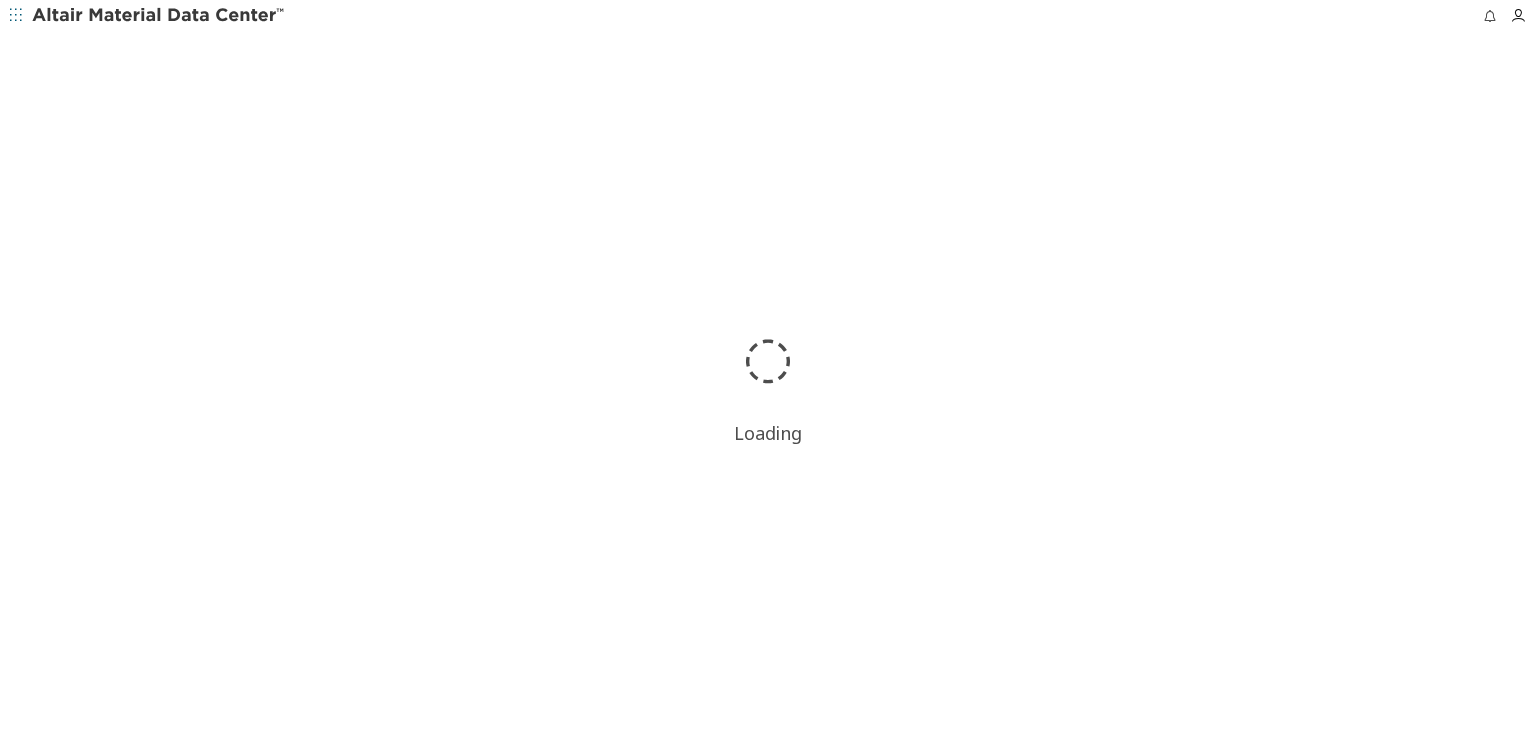 scroll, scrollTop: 0, scrollLeft: 0, axis: both 